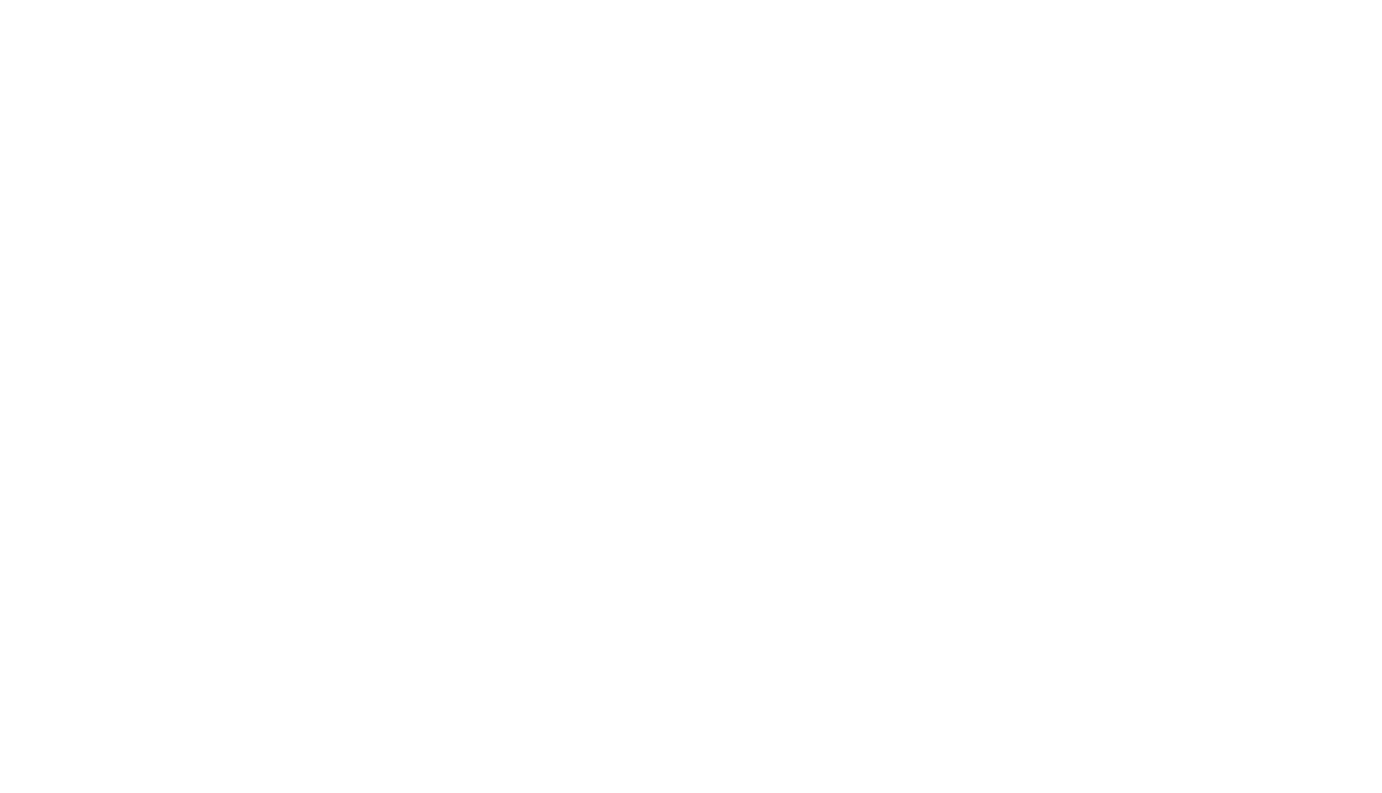 scroll, scrollTop: 0, scrollLeft: 0, axis: both 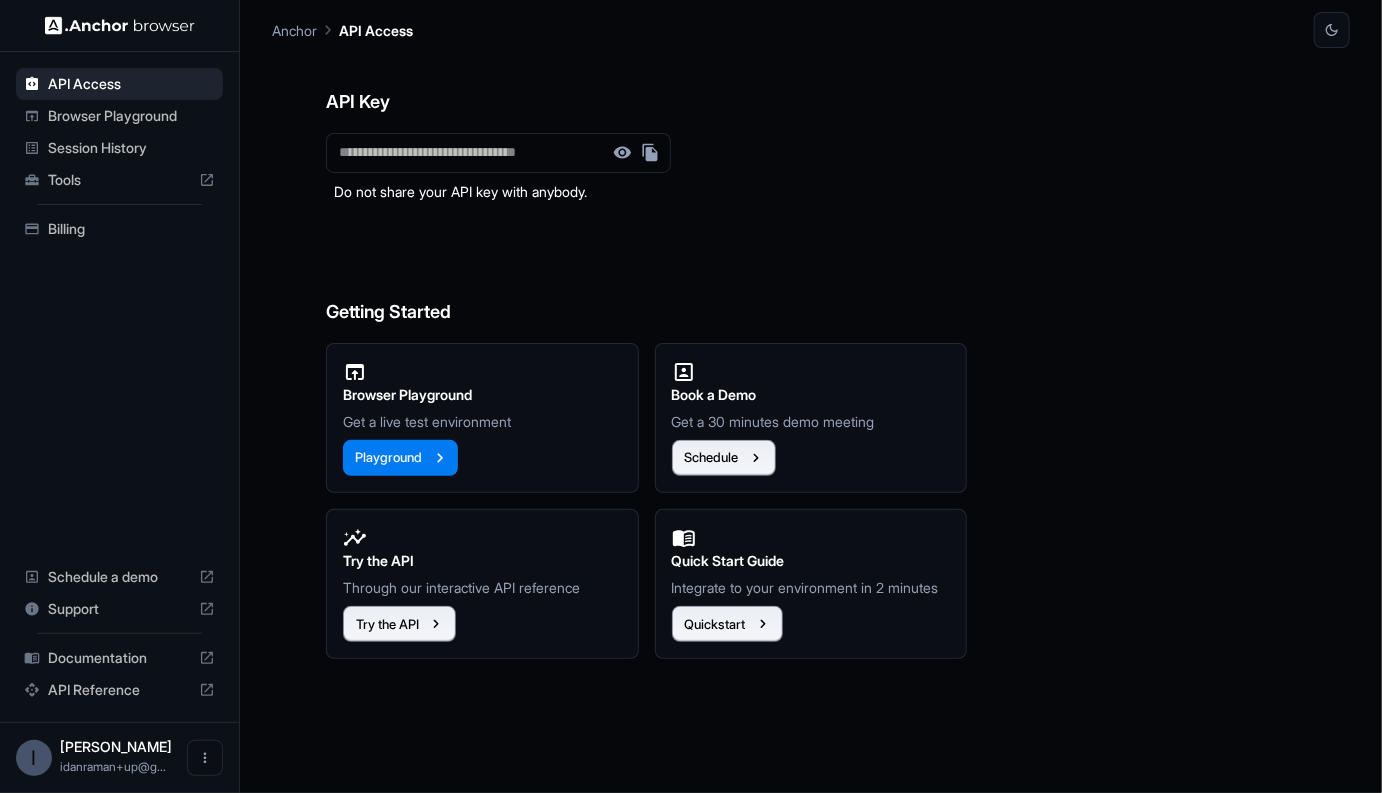 click on "Browser Playground" at bounding box center [131, 116] 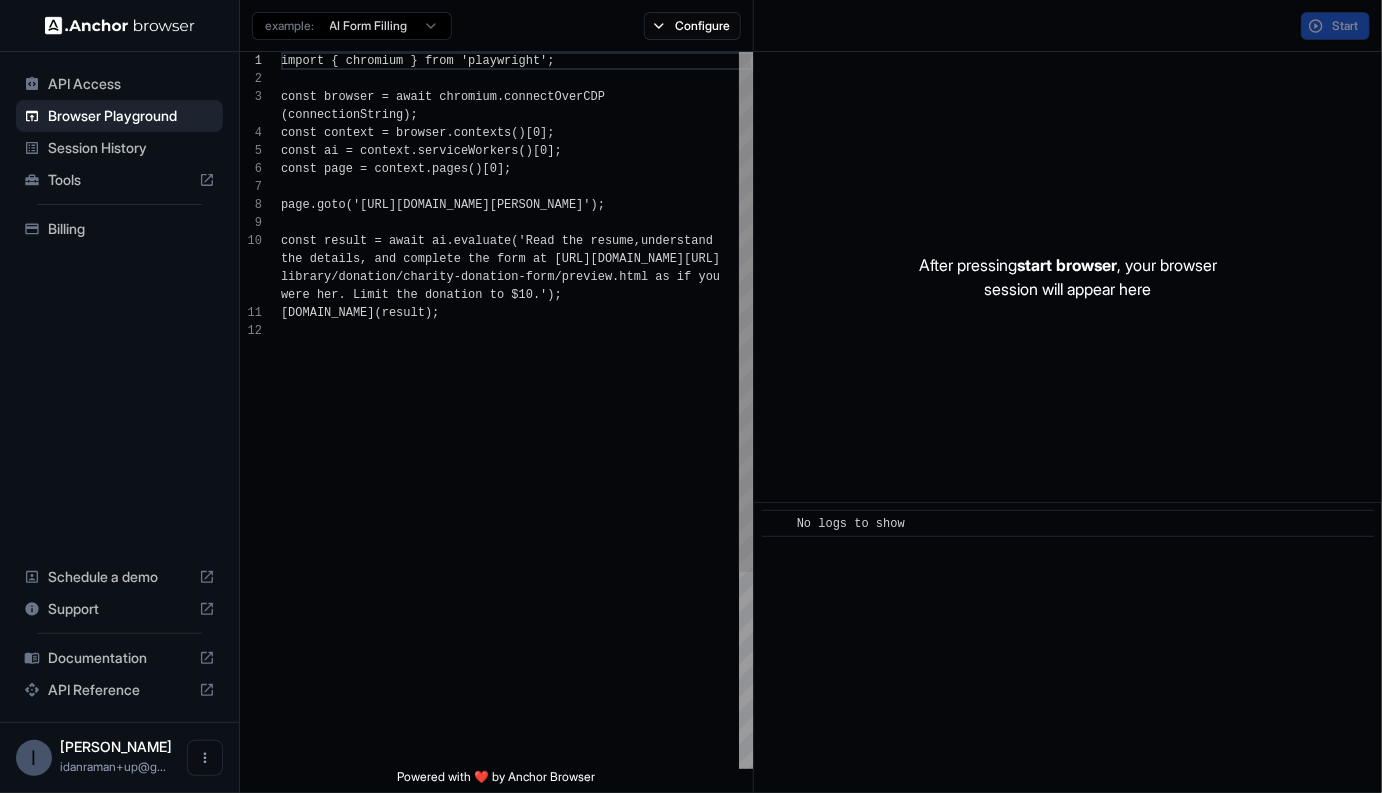 scroll, scrollTop: 162, scrollLeft: 0, axis: vertical 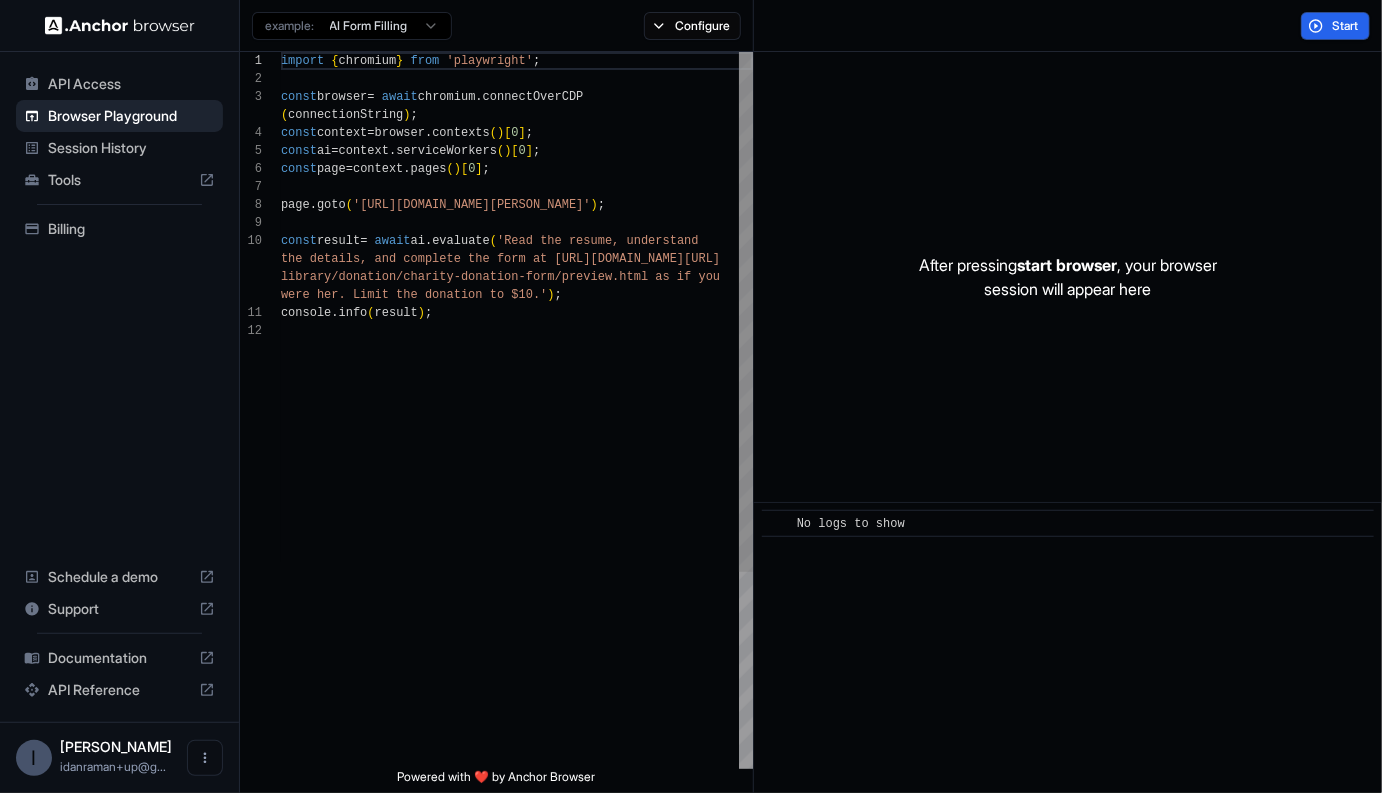 click on "import   {  chromium  }   from   'playwright' ; const  browser  =   await  chromium . connectOverCDP ( connectionString ) ; const  context  =  browser . contexts ( ) [ 0 ] ; const  ai  =  context . serviceWorkers ( ) [ 0 ] ; const  page  =  context . pages ( ) [ 0 ] ; page . goto ( '[URL][DOMAIN_NAME][PERSON_NAME]' ) ; const  result  =   await  ai . evaluate ( 'Read the resume, understand  the details, and complete the form at [URL] [DOMAIN_NAME][URL] library/donation/charity-donation-form/preview.htm l as if you  were her. Limit the donation to $10.' ) ; console . info ( result ) ;" at bounding box center [517, 545] 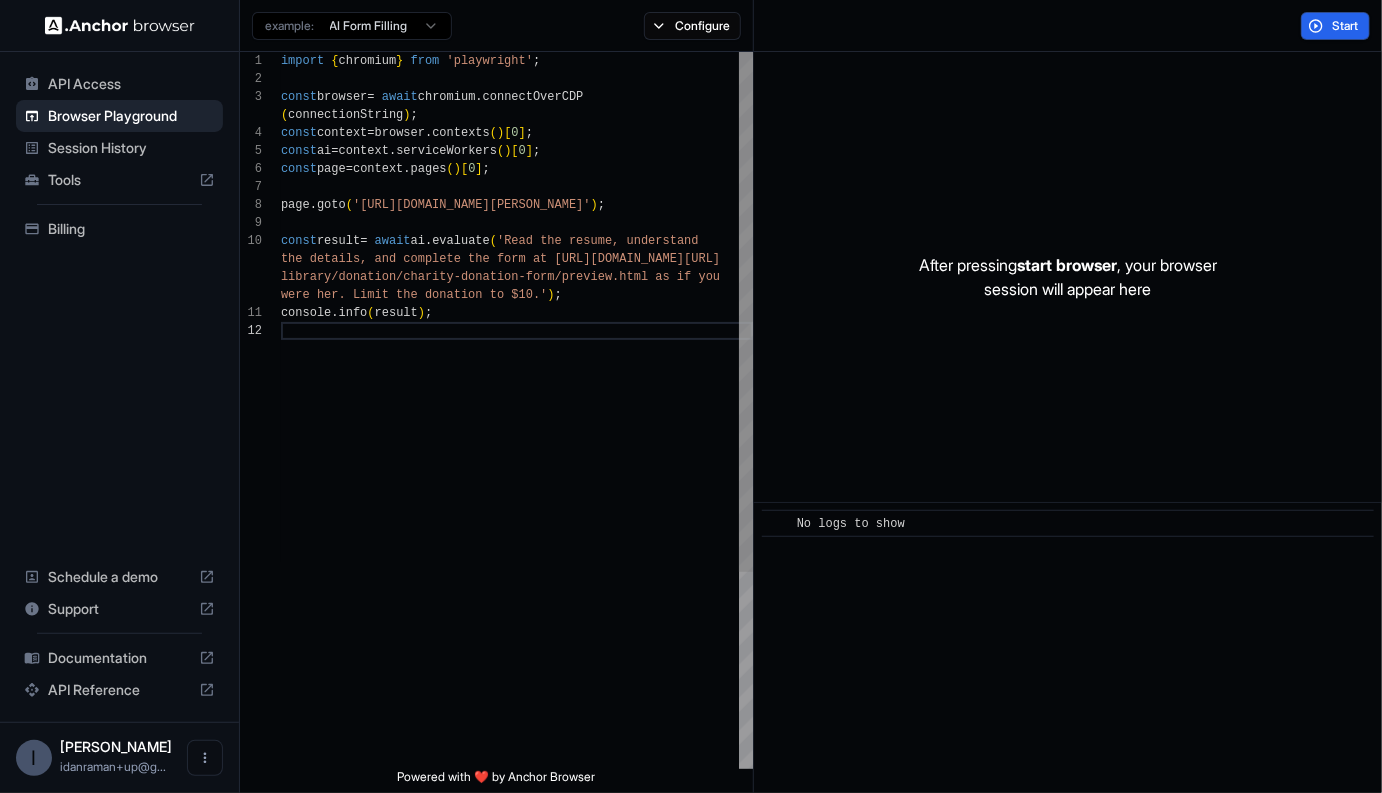 click on "example:  AI Form Filling Configure" at bounding box center (497, 26) 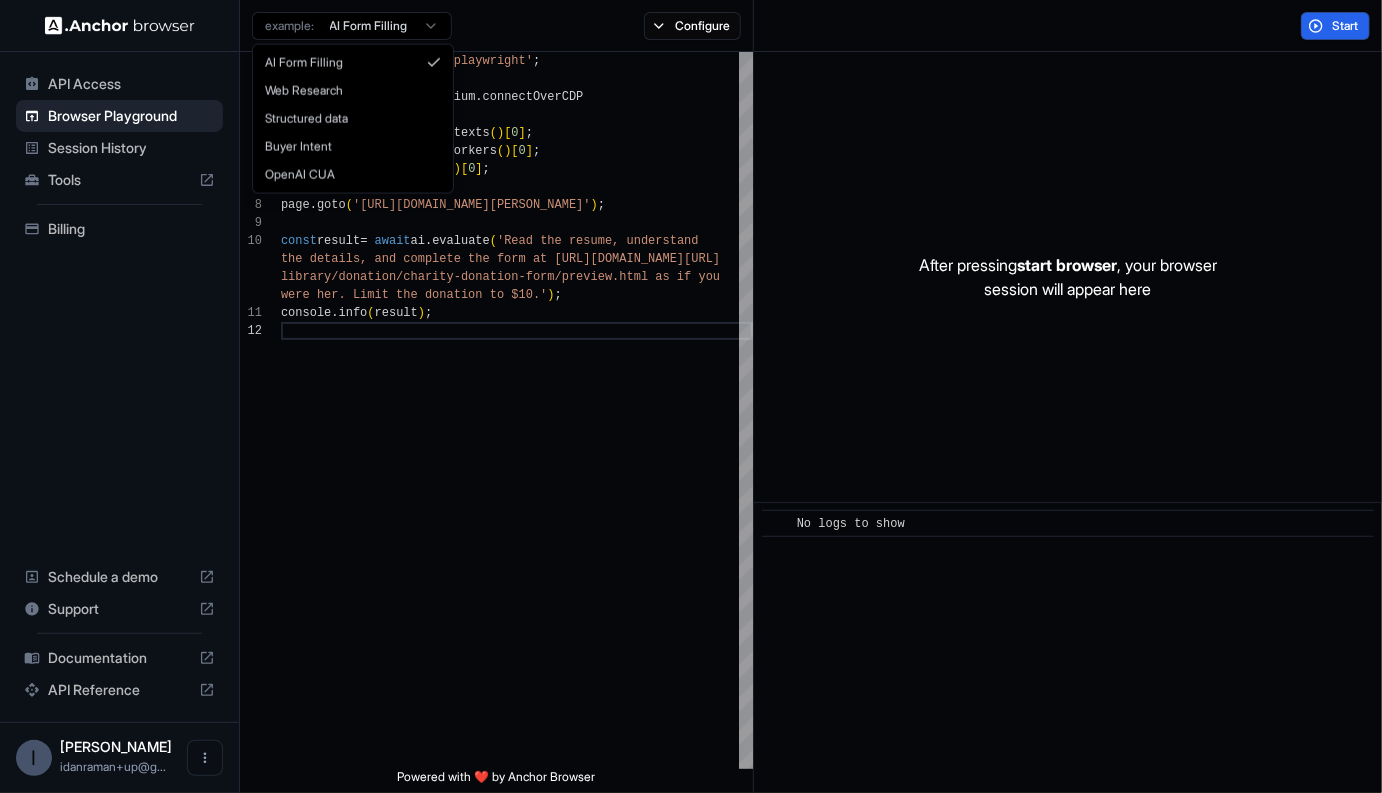 click on "API Access Browser Playground Session History Tools Billing Schedule a demo Support Documentation API Reference I Idan Raman idanraman+up@g... Browser Playground example:  AI Form Filling Configure Start 1 2 3 4 5 6 7 8 9 10 11 12 import   {  chromium  }   from   'playwright' ; const  browser  =   await  chromium . connectOverCDP ( connectionString ) ; const  context  =  browser . contexts ( ) [ 0 ] ; const  ai  =  context . serviceWorkers ( ) [ 0 ] ; const  page  =  context . pages ( ) [ 0 ] ; page . goto ( '[URL][DOMAIN_NAME][PERSON_NAME]' ) ; const  result  =   await  ai . evaluate ( 'Read the resume, understand  the details, and complete the form at [URL] [DOMAIN_NAME][URL] library/donation/charity-donation-form/preview.htm l as if you  were her. Limit the donation to $10.' ) ; console . info ( result ) ; Powered with ❤️ by Anchor Browser After pressing  start browser , your browser session will appear here ​ No logs to show" at bounding box center [691, 396] 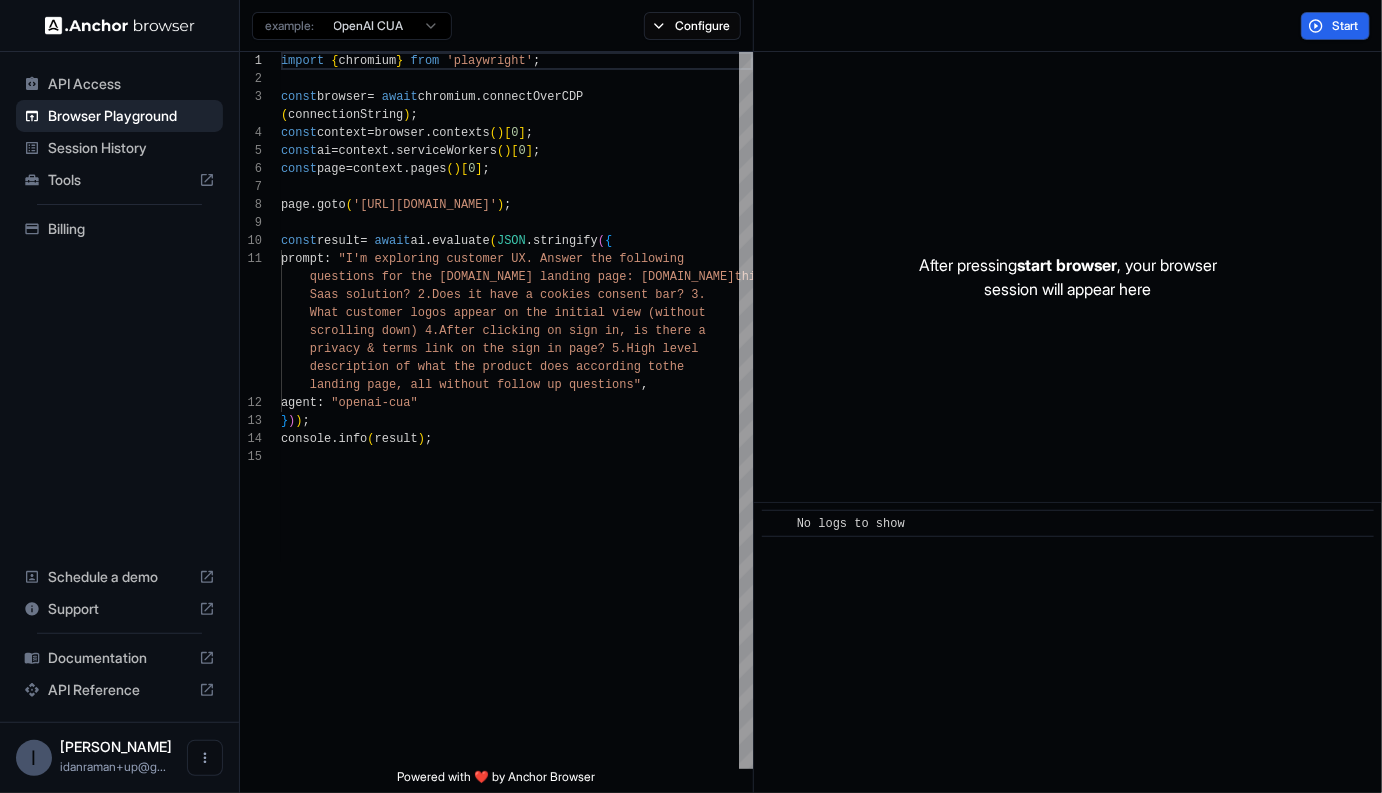 click on "example:  OpenAI CUA Configure" at bounding box center (497, 26) 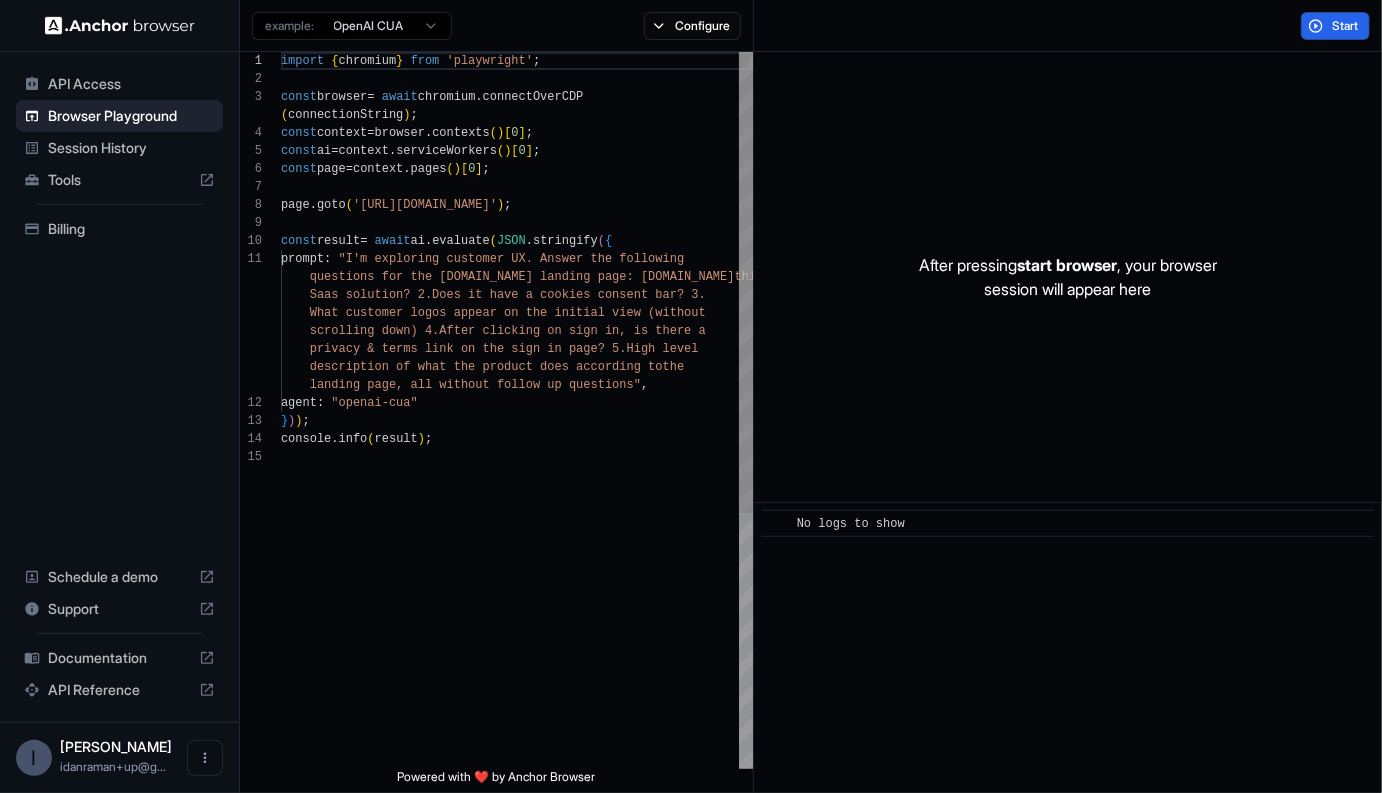 scroll, scrollTop: 162, scrollLeft: 0, axis: vertical 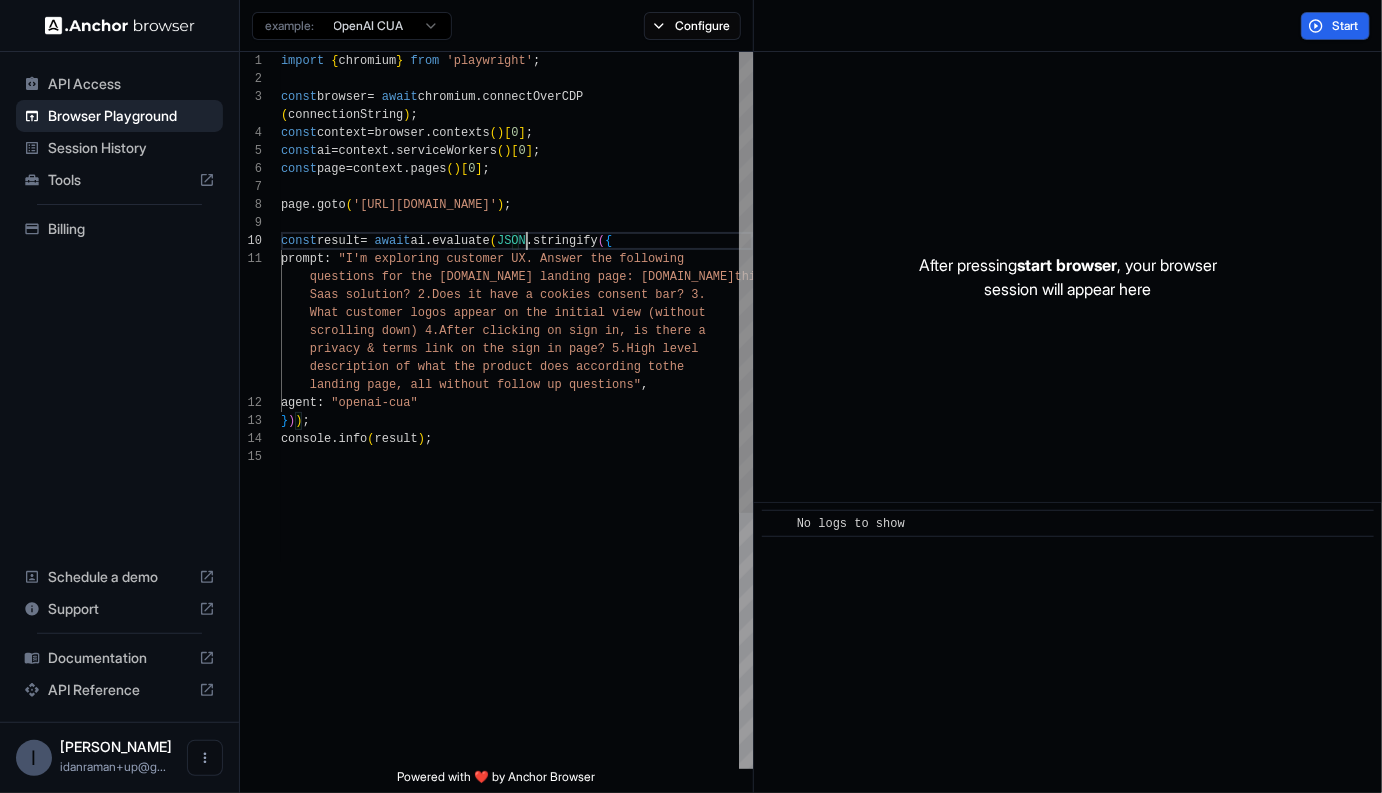click on "import   {  chromium  }   from   'playwright' ; const  browser  =   await  chromium . connectOverCDP ( connectionString ) ; const  context  =  browser . contexts ( ) [ 0 ] ; const  ai  =  context . serviceWorkers ( ) [ 0 ] ; const  page  =  context . pages ( ) [ 0 ] ; page . goto ( '[URL][DOMAIN_NAME]' ) ; const  result  =   await  ai . evaluate ( JSON . stringify ( {     prompt :   "I'm exploring customer UX. Answer the following       questions for the [DOMAIN_NAME] landing page: [DOMAIN_NAME]  this a       Saas solution? 2.Does it have a cookies consent ba r? 3.       What customer logos appear on the initial view (wi thout       scrolling down) 4.After clicking on sign in, is th ere a       privacy & terms link on the sign in page? 5.High l evel       description of what the product does according to  the       landing page, all without follow up questions" ,     agent :   } )" at bounding box center (517, 608) 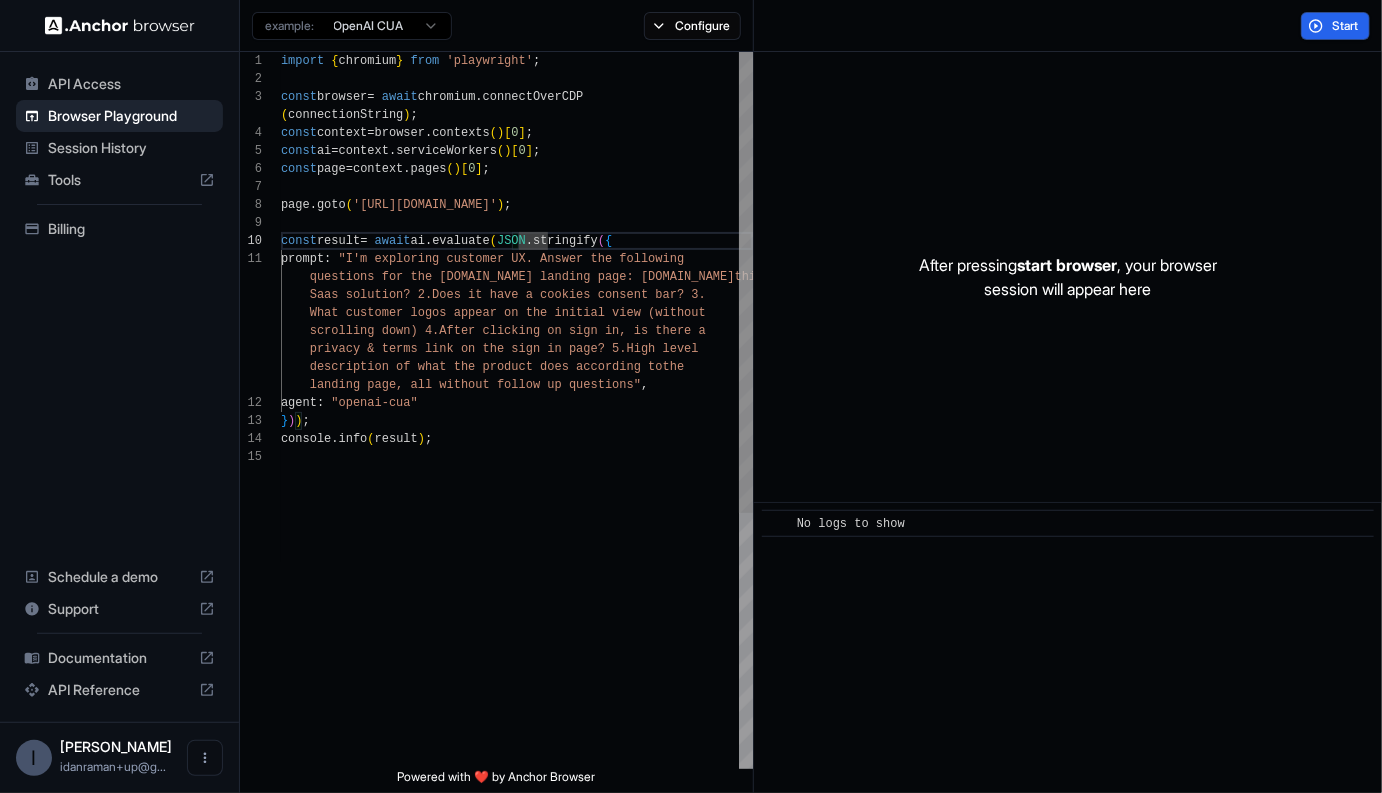 click on "import   {  chromium  }   from   'playwright' ; const  browser  =   await  chromium . connectOverCDP ( connectionString ) ; const  context  =  browser . contexts ( ) [ 0 ] ; const  ai  =  context . serviceWorkers ( ) [ 0 ] ; const  page  =  context . pages ( ) [ 0 ] ; page . goto ( '[URL][DOMAIN_NAME]' ) ; const  result  =   await  ai . evaluate ( JSON . stringify ( {     prompt :   "I'm exploring customer UX. Answer the following       questions for the [DOMAIN_NAME] landing page: [DOMAIN_NAME]  this a       Saas solution? 2.Does it have a cookies consent ba r? 3.       What customer logos appear on the initial view (wi thout       scrolling down) 4.After clicking on sign in, is th ere a       privacy & terms link on the sign in page? 5.High l evel       description of what the product does according to  the       landing page, all without follow up questions" ,     agent :   } )" at bounding box center [517, 608] 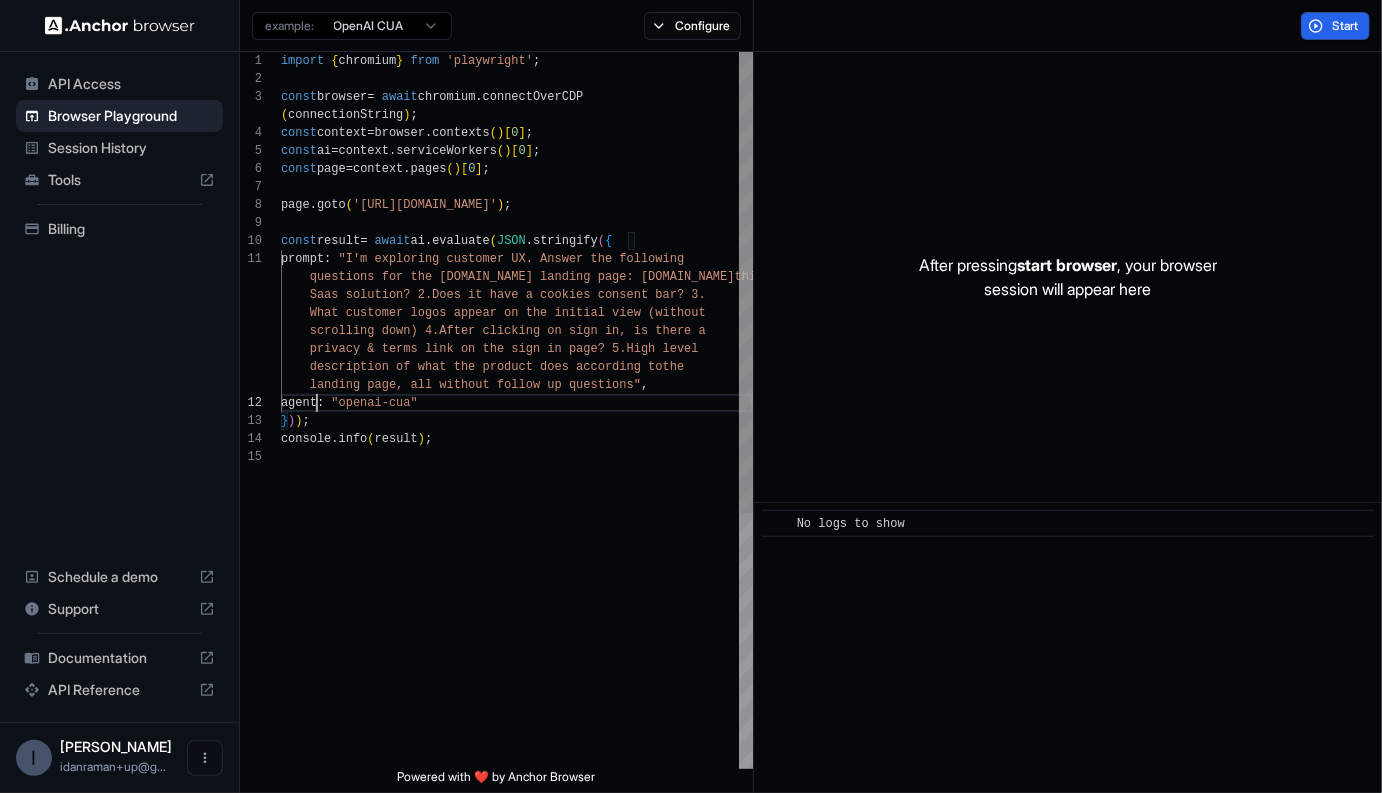 click on "import   {  chromium  }   from   'playwright' ; const  browser  =   await  chromium . connectOverCDP ( connectionString ) ; const  context  =  browser . contexts ( ) [ 0 ] ; const  ai  =  context . serviceWorkers ( ) [ 0 ] ; const  page  =  context . pages ( ) [ 0 ] ; page . goto ( '[URL][DOMAIN_NAME]' ) ; const  result  =   await  ai . evaluate ( JSON . stringify ( {     prompt :   "I'm exploring customer UX. Answer the following       questions for the [DOMAIN_NAME] landing page: [DOMAIN_NAME]  this a       Saas solution? 2.Does it have a cookies consent ba r? 3.       What customer logos appear on the initial view (wi thout       scrolling down) 4.After clicking on sign in, is th ere a       privacy & terms link on the sign in page? 5.High l evel       description of what the product does according to  the       landing page, all without follow up questions" ,     agent :   } )" at bounding box center (517, 608) 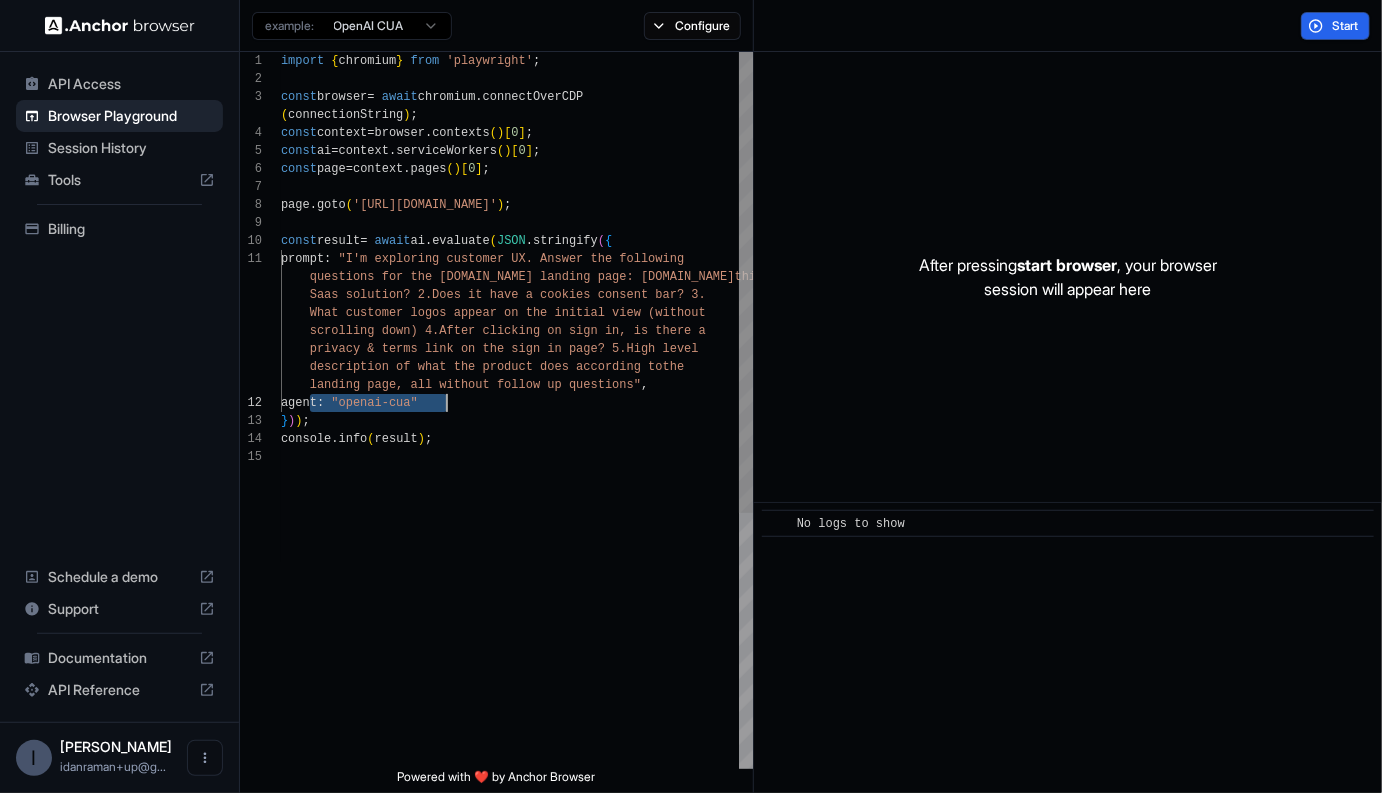 drag, startPoint x: 315, startPoint y: 404, endPoint x: 469, endPoint y: 404, distance: 154 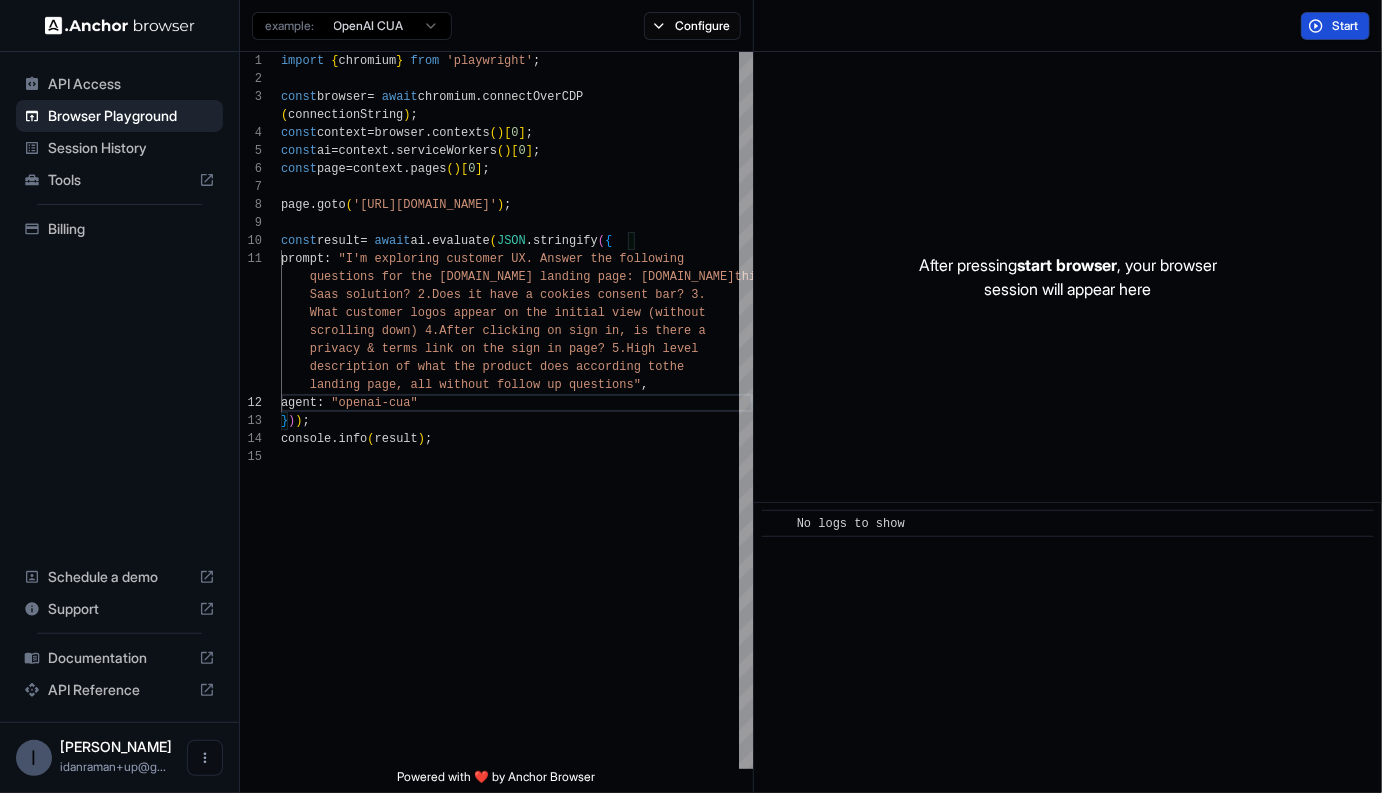 click on "Start" at bounding box center [1346, 26] 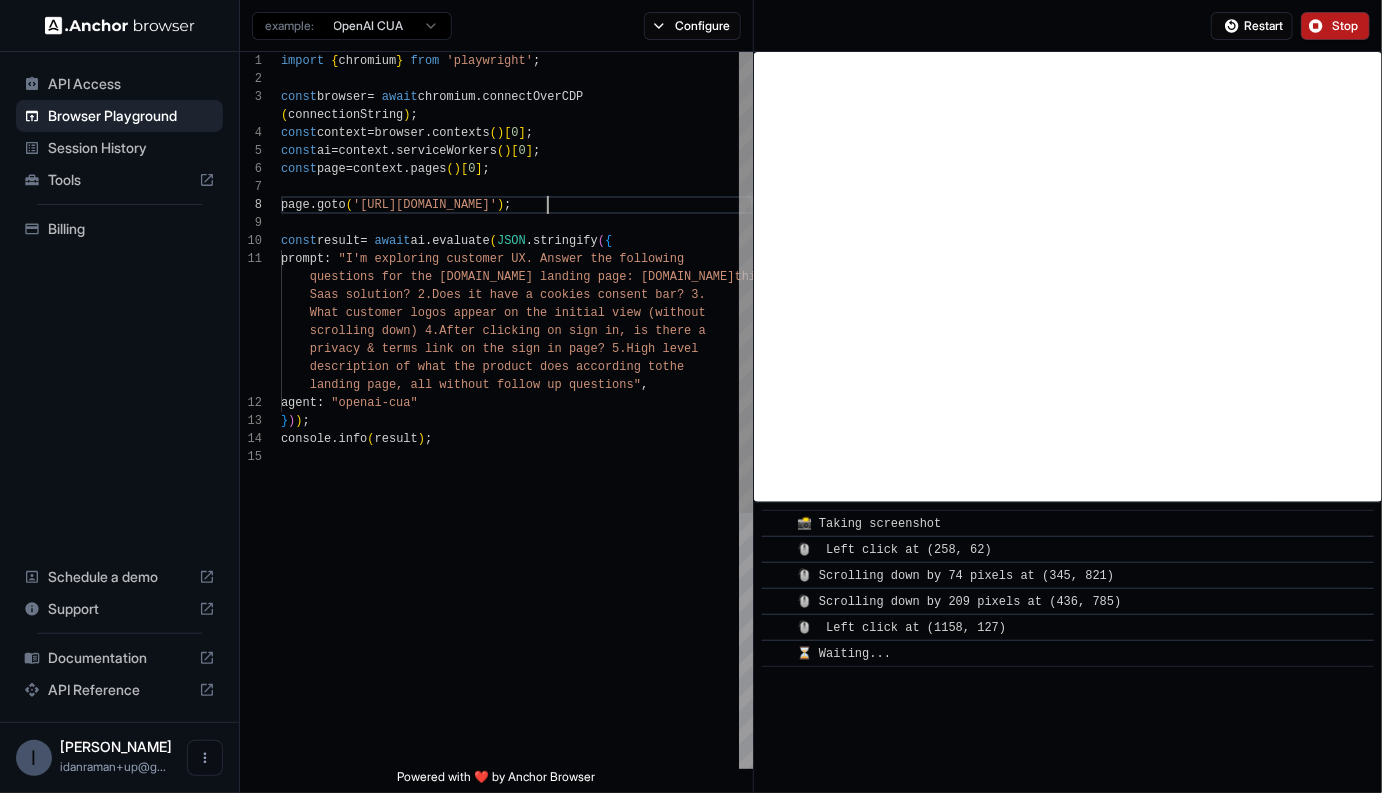 scroll, scrollTop: 144, scrollLeft: 0, axis: vertical 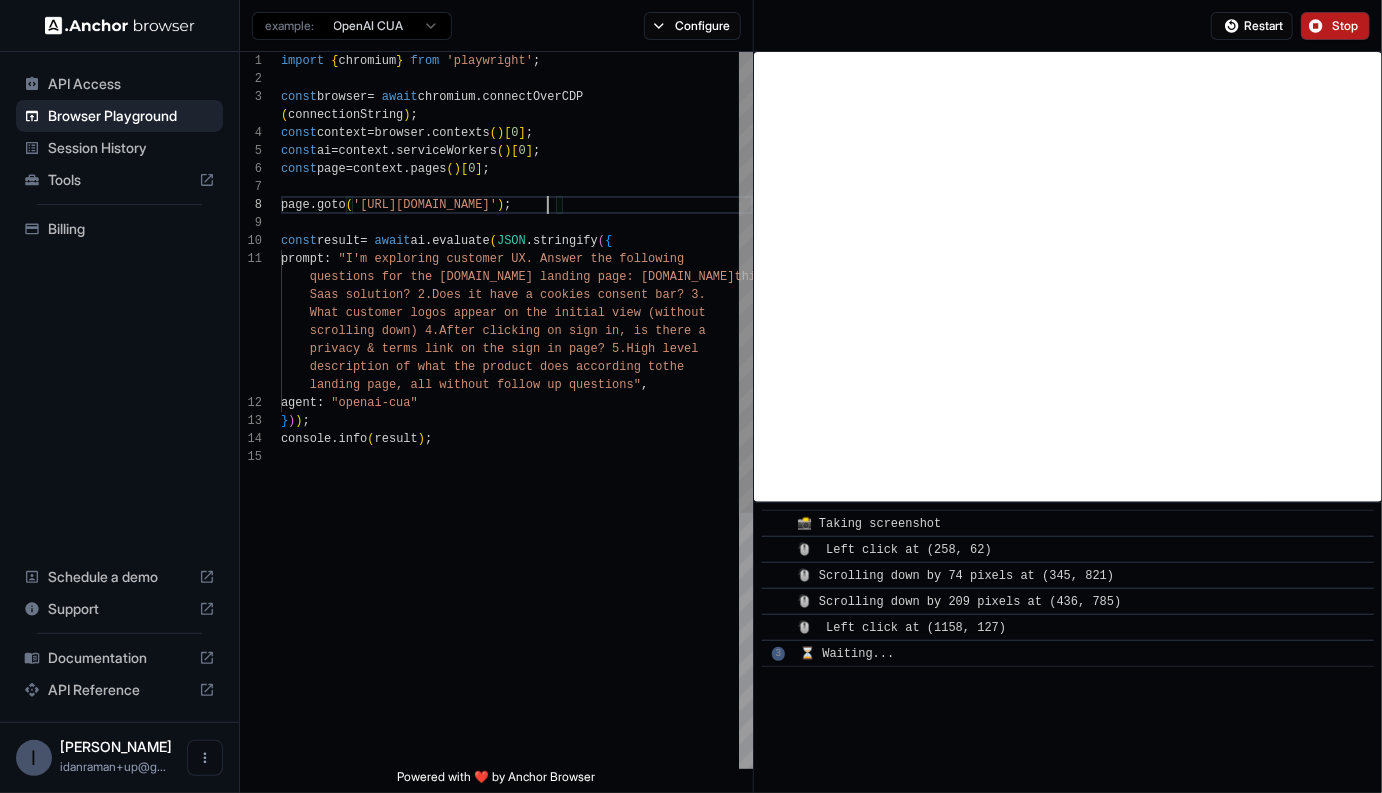 click on "import   {  chromium  }   from   'playwright' ; const  browser  =   await  chromium . connectOverCDP ( connectionString ) ; const  context  =  browser . contexts ( ) [ 0 ] ; const  ai  =  context . serviceWorkers ( ) [ 0 ] ; const  page  =  context . pages ( ) [ 0 ] ; page . goto ( '[URL][DOMAIN_NAME]' ) ; const  result  =   await  ai . evaluate ( JSON . stringify ( {     prompt :   "I'm exploring customer UX. Answer the following       questions for the [DOMAIN_NAME] landing page: [DOMAIN_NAME]  this a       Saas solution? 2.Does it have a cookies consent ba r? 3.       What customer logos appear on the initial view (wi thout       scrolling down) 4.After clicking on sign in, is th ere a       privacy & terms link on the sign in page? 5.High l evel       description of what the product does according to  the       landing page, all without follow up questions" ,     agent :   } )" at bounding box center (517, 608) 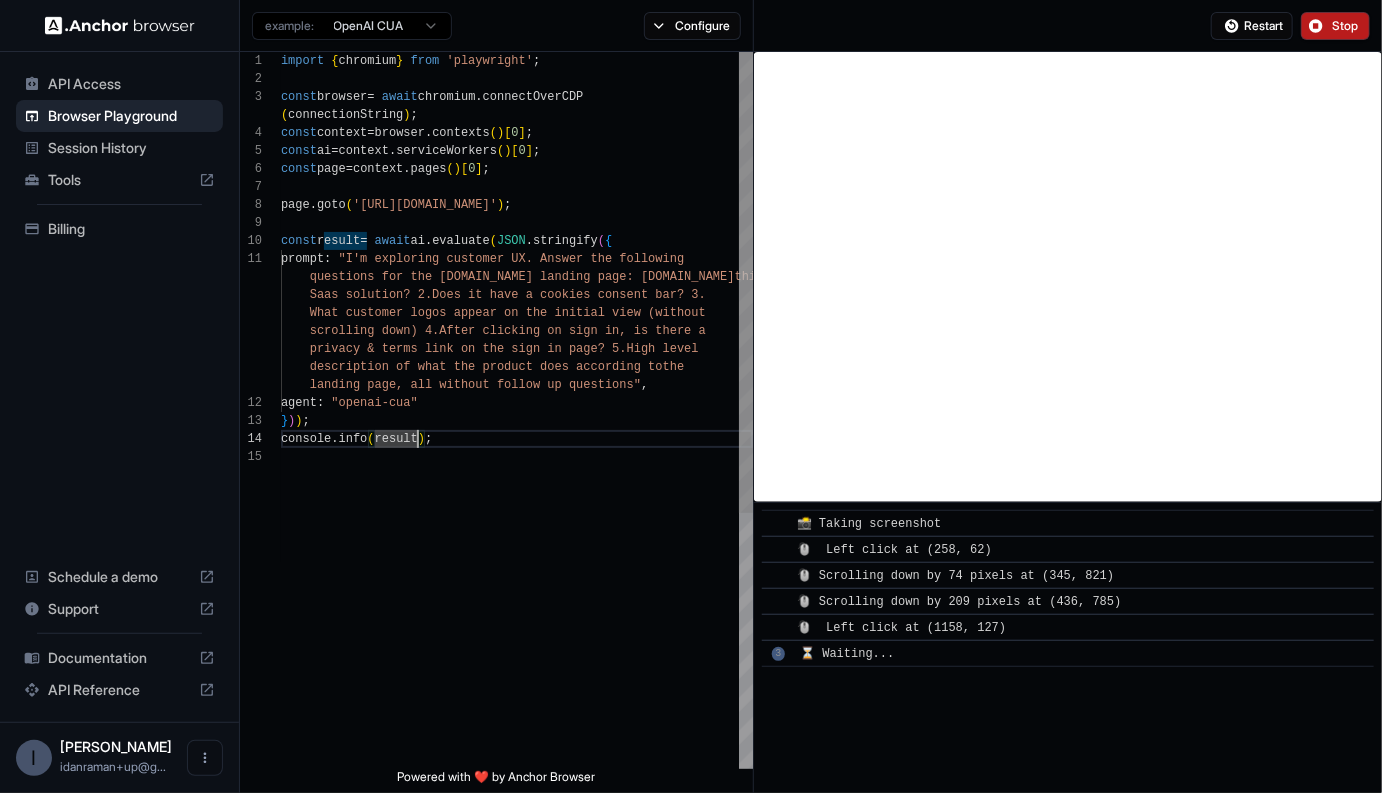 scroll, scrollTop: 36, scrollLeft: 0, axis: vertical 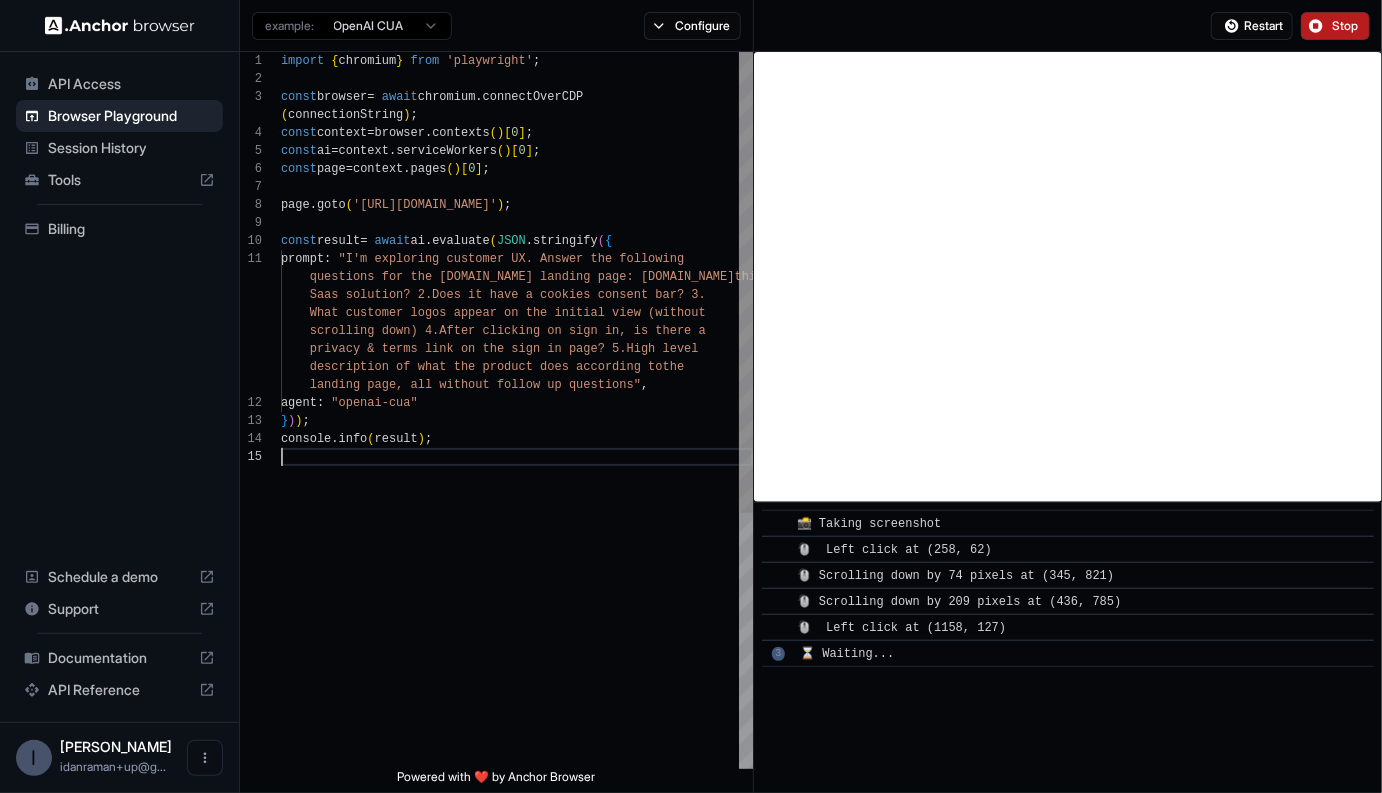 click on "import   {  chromium  }   from   'playwright' ; const  browser  =   await  chromium . connectOverCDP ( connectionString ) ; const  context  =  browser . contexts ( ) [ 0 ] ; const  ai  =  context . serviceWorkers ( ) [ 0 ] ; const  page  =  context . pages ( ) [ 0 ] ; page . goto ( '[URL][DOMAIN_NAME]' ) ; const  result  =   await  ai . evaluate ( JSON . stringify ( {     prompt :   "I'm exploring customer UX. Answer the following       questions for the [DOMAIN_NAME] landing page: [DOMAIN_NAME]  this a       Saas solution? 2.Does it have a cookies consent ba r? 3.       What customer logos appear on the initial view (wi thout       scrolling down) 4.After clicking on sign in, is th ere a       privacy & terms link on the sign in page? 5.High l evel       description of what the product does according to  the       landing page, all without follow up questions" ,     agent :   } )" at bounding box center [517, 608] 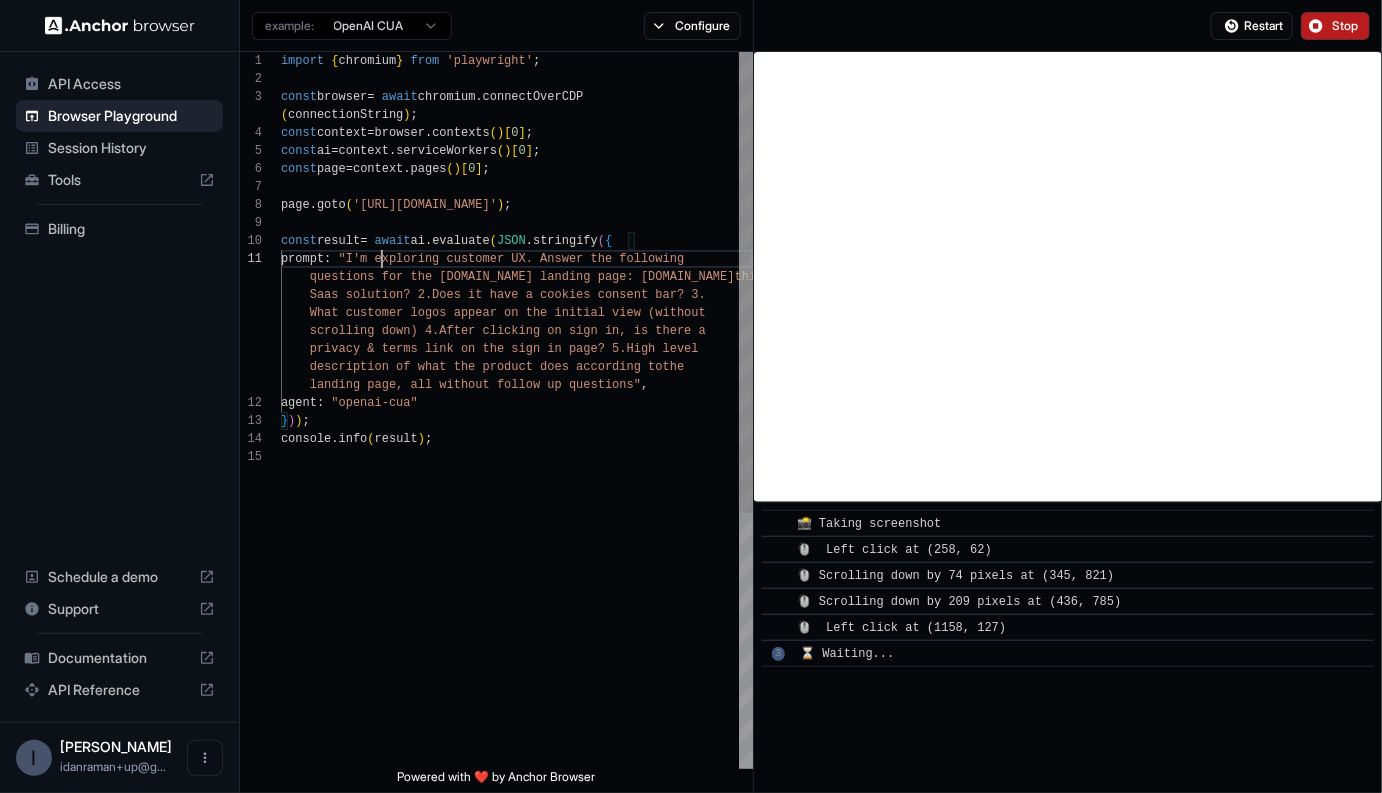 scroll, scrollTop: 18, scrollLeft: 0, axis: vertical 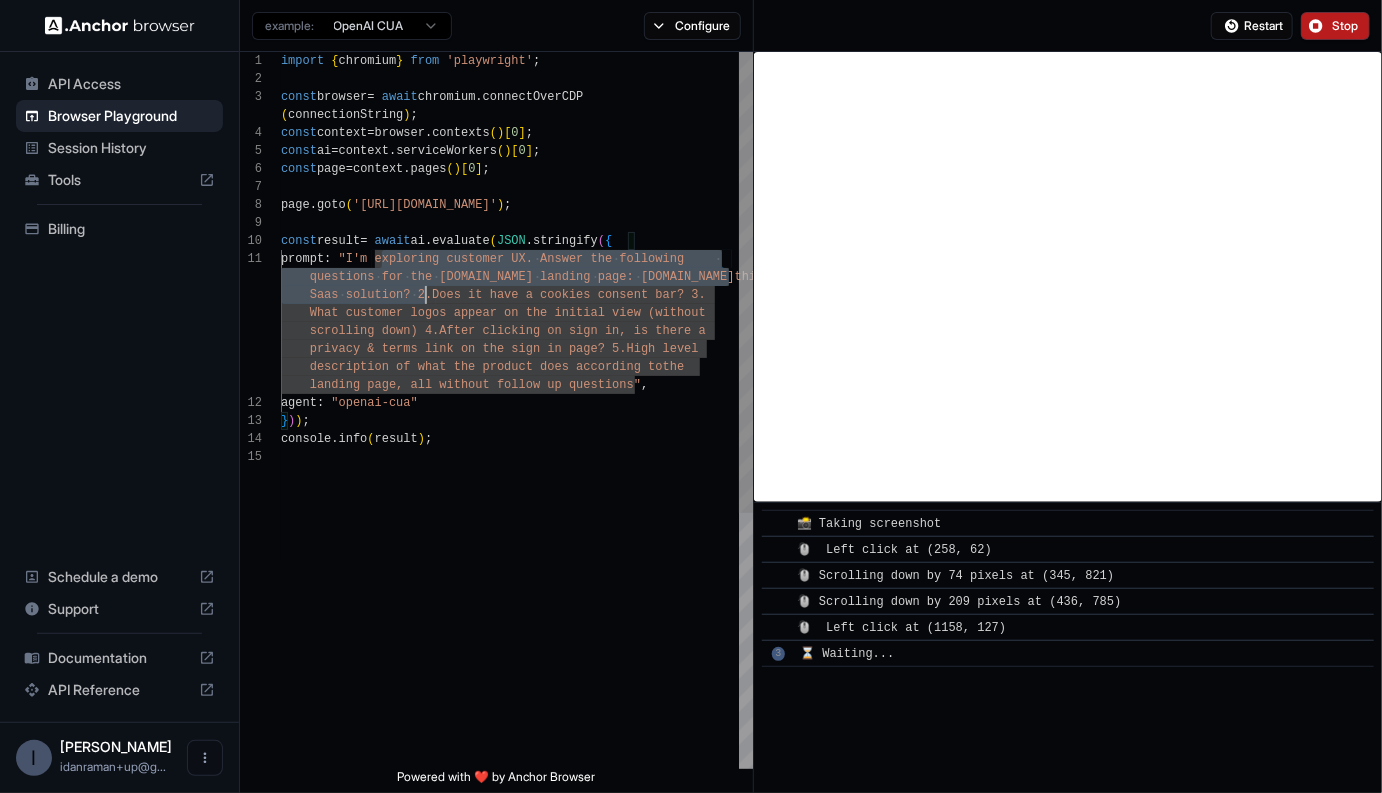 drag, startPoint x: 379, startPoint y: 263, endPoint x: 432, endPoint y: 293, distance: 60.90156 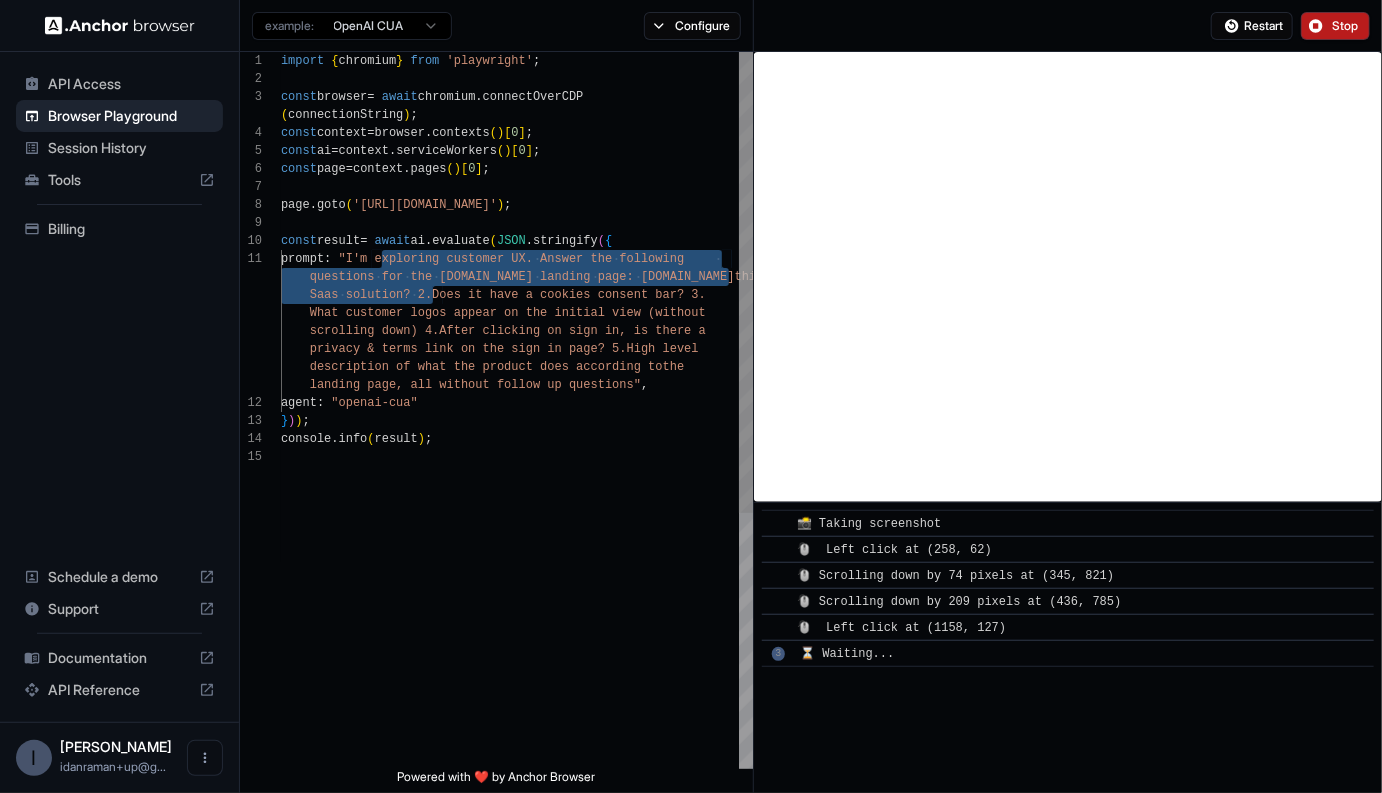 scroll, scrollTop: 144, scrollLeft: 0, axis: vertical 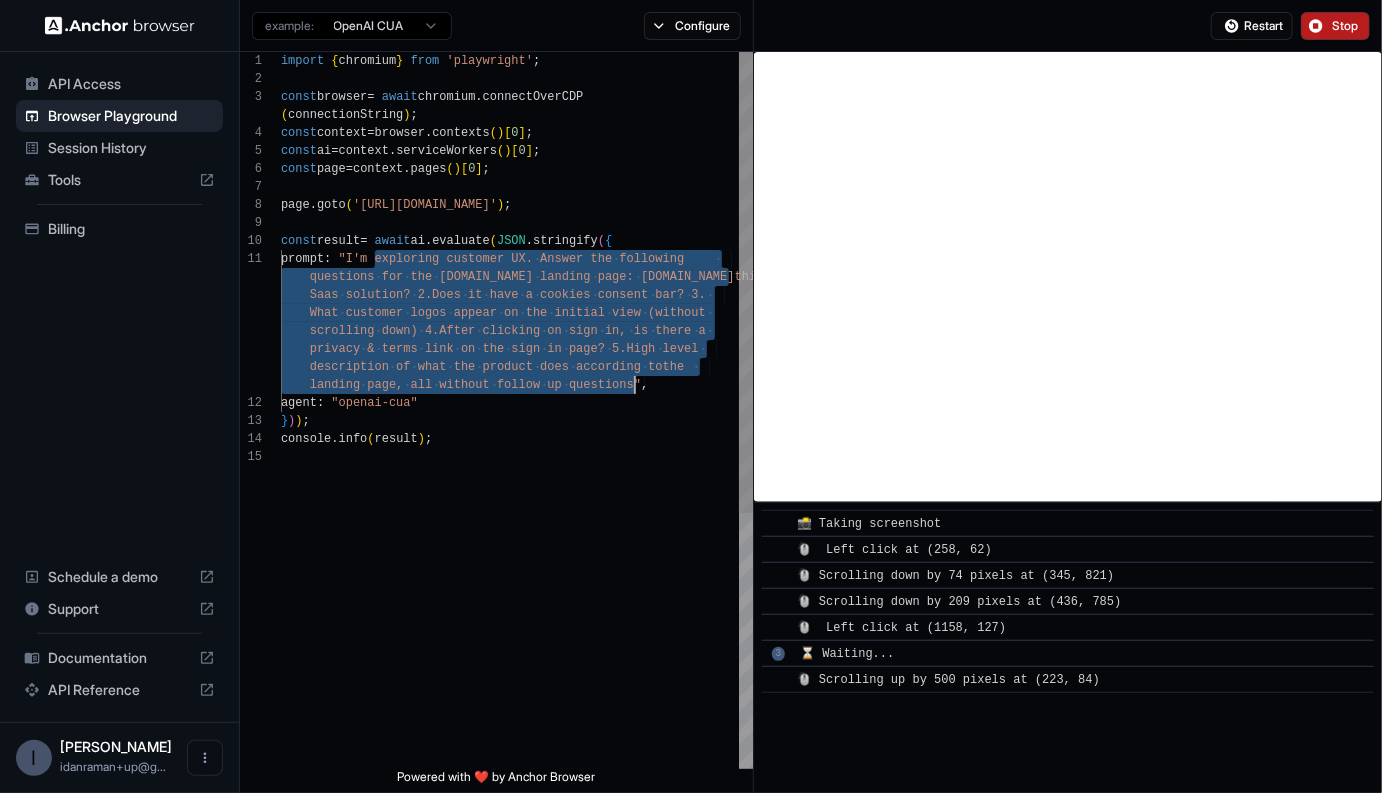 drag, startPoint x: 374, startPoint y: 261, endPoint x: 634, endPoint y: 391, distance: 290.68884 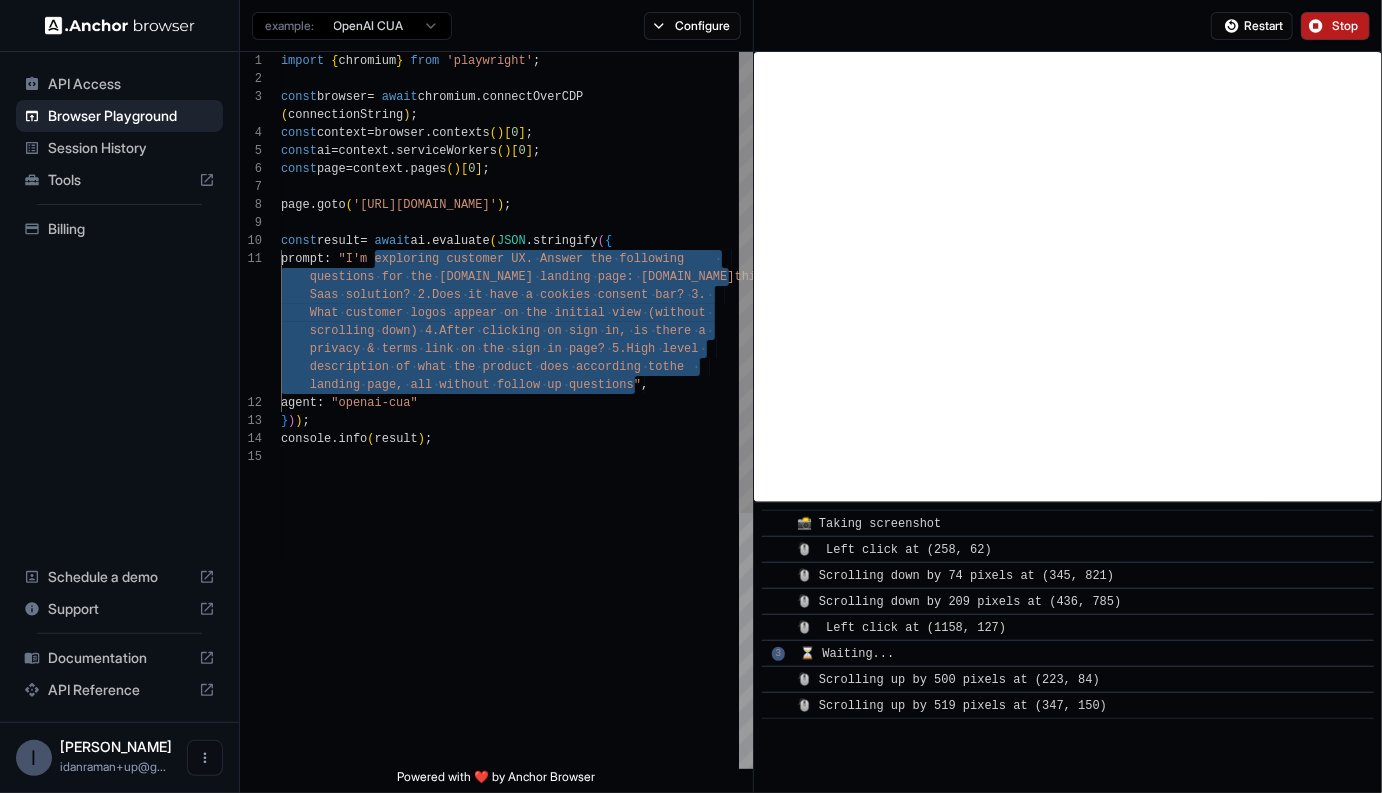 scroll, scrollTop: 162, scrollLeft: 0, axis: vertical 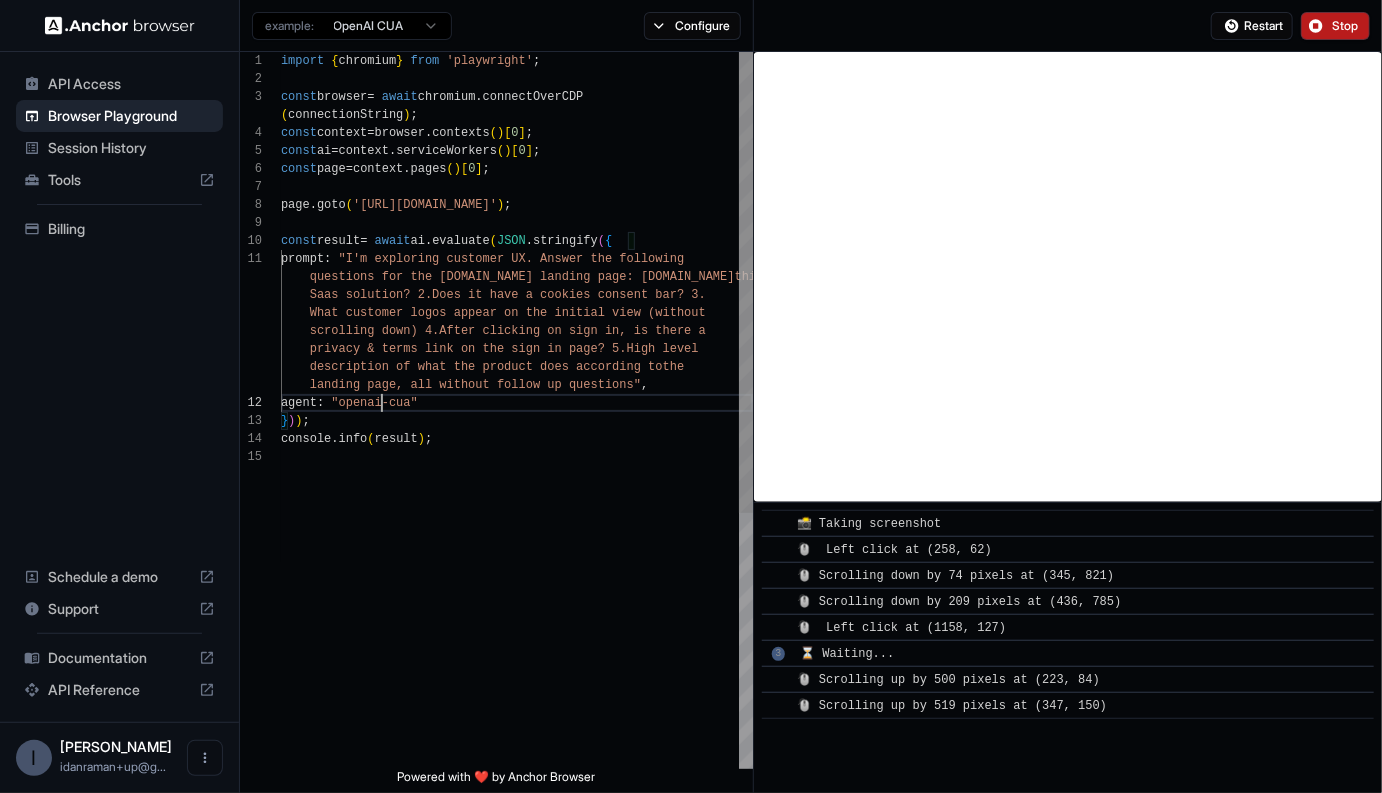 click on "import   {  chromium  }   from   'playwright' ; const  browser  =   await  chromium . connectOverCDP ( connectionString ) ; const  context  =  browser . contexts ( ) [ 0 ] ; const  ai  =  context . serviceWorkers ( ) [ 0 ] ; const  page  =  context . pages ( ) [ 0 ] ; page . goto ( '[URL][DOMAIN_NAME]' ) ; const  result  =   await  ai . evaluate ( JSON . stringify ( {     prompt :   "I'm exploring customer UX. Answer the following       questions for the [DOMAIN_NAME] landing page: [DOMAIN_NAME]  this a       Saas solution? 2.Does it have a cookies consent ba r? 3.       What customer logos appear on the initial view (wi thout       scrolling down) 4.After clicking on sign in, is th ere a       privacy & terms link on the sign in page? 5.High l evel       description of what the product does according to  the       landing page, all without follow up questions" ,     agent :   } )" at bounding box center [517, 608] 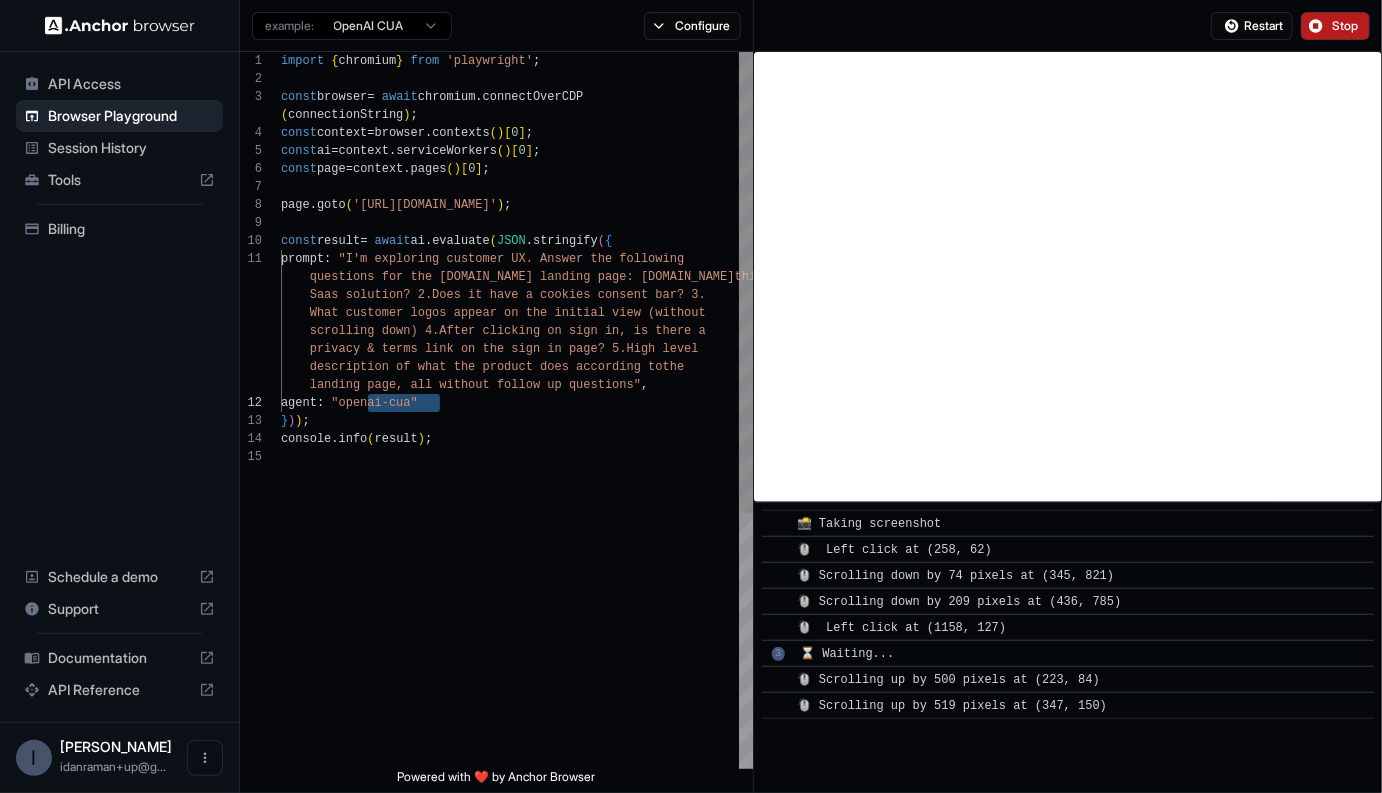 drag, startPoint x: 380, startPoint y: 398, endPoint x: 425, endPoint y: 408, distance: 46.09772 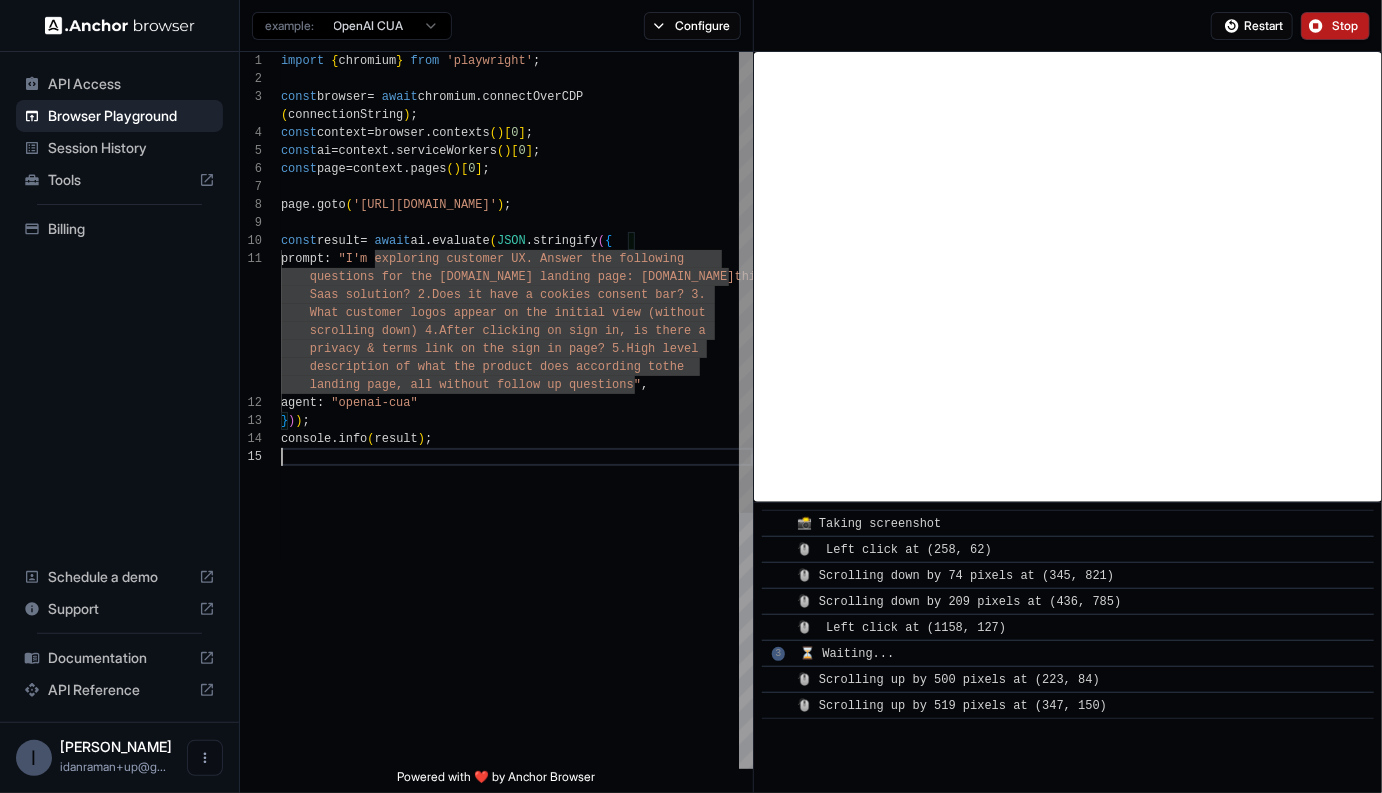 click on "import   {  chromium  }   from   'playwright' ; const  browser  =   await  chromium . connectOverCDP ( connectionString ) ; const  context  =  browser . contexts ( ) [ 0 ] ; const  ai  =  context . serviceWorkers ( ) [ 0 ] ; const  page  =  context . pages ( ) [ 0 ] ; page . goto ( '[URL][DOMAIN_NAME]' ) ; const  result  =   await  ai . evaluate ( JSON . stringify ( {     prompt :   "I'm exploring customer UX. Answer the following       questions for the [DOMAIN_NAME] landing page: [DOMAIN_NAME]  this a       Saas solution? 2.Does it have a cookies consent ba r? 3.       What customer logos appear on the initial view (wi thout       scrolling down) 4.After clicking on sign in, is th ere a       privacy & terms link on the sign in page? 5.High l evel       description of what the product does according to  the       landing page, all without follow up questions" ,     agent :   } )" at bounding box center [517, 608] 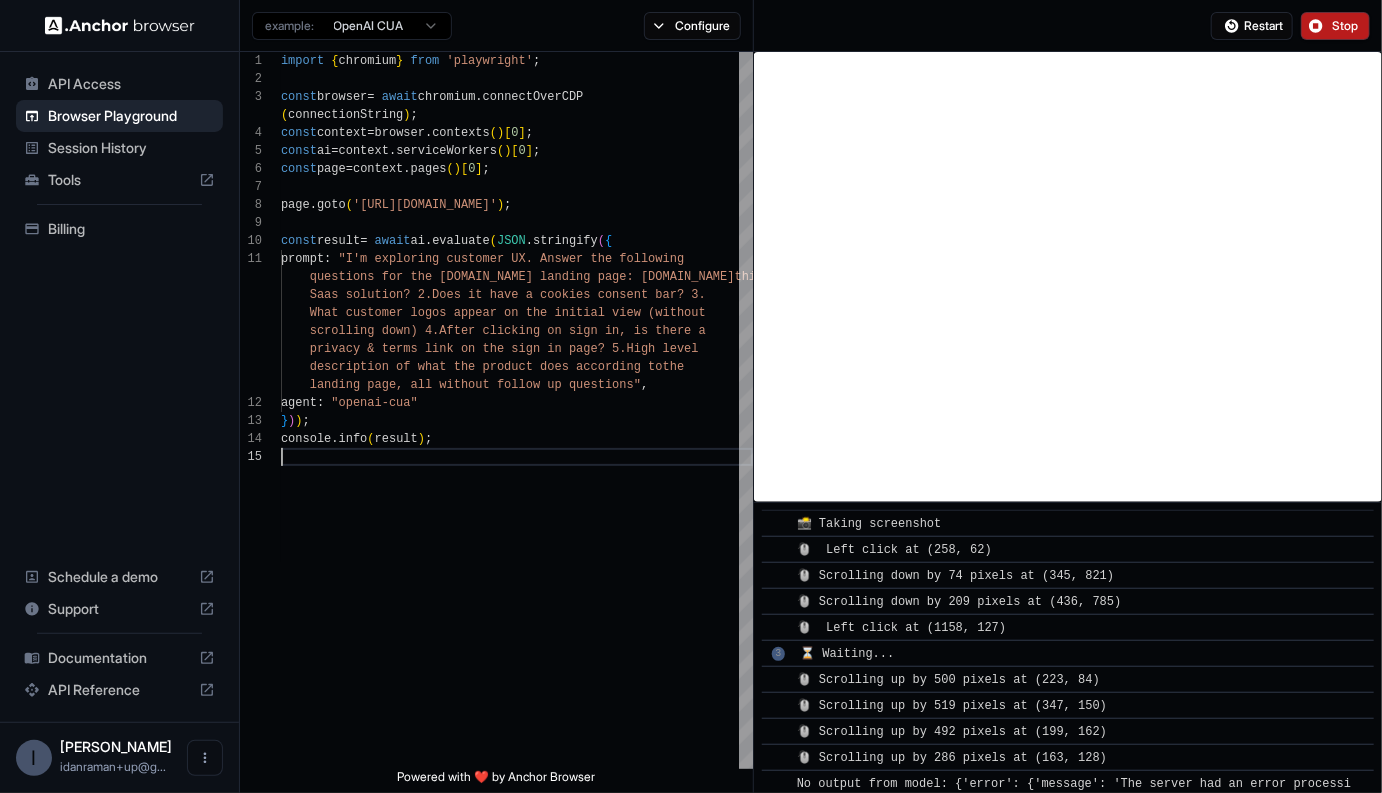 scroll, scrollTop: 86, scrollLeft: 0, axis: vertical 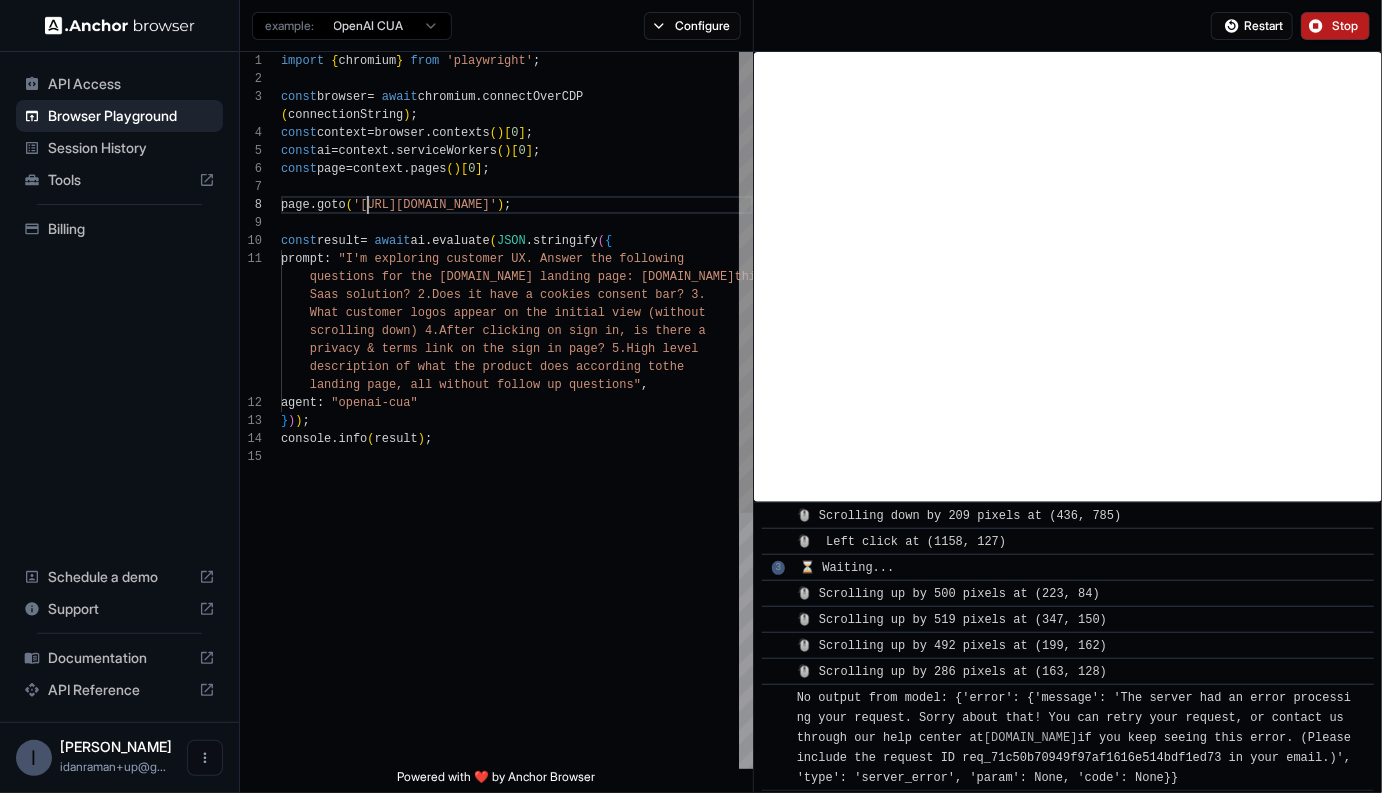click on "import   {  chromium  }   from   'playwright' ; const  browser  =   await  chromium . connectOverCDP ( connectionString ) ; const  context  =  browser . contexts ( ) [ 0 ] ; const  ai  =  context . serviceWorkers ( ) [ 0 ] ; const  page  =  context . pages ( ) [ 0 ] ; page . goto ( '[URL][DOMAIN_NAME]' ) ; const  result  =   await  ai . evaluate ( JSON . stringify ( {     prompt :   "I'm exploring customer UX. Answer the following       questions for the [DOMAIN_NAME] landing page: [DOMAIN_NAME]  this a       Saas solution? 2.Does it have a cookies consent ba r? 3.       What customer logos appear on the initial view (wi thout       scrolling down) 4.After clicking on sign in, is th ere a       privacy & terms link on the sign in page? 5.High l evel       description of what the product does according to  the       landing page, all without follow up questions" ,     agent :   } )" at bounding box center [517, 608] 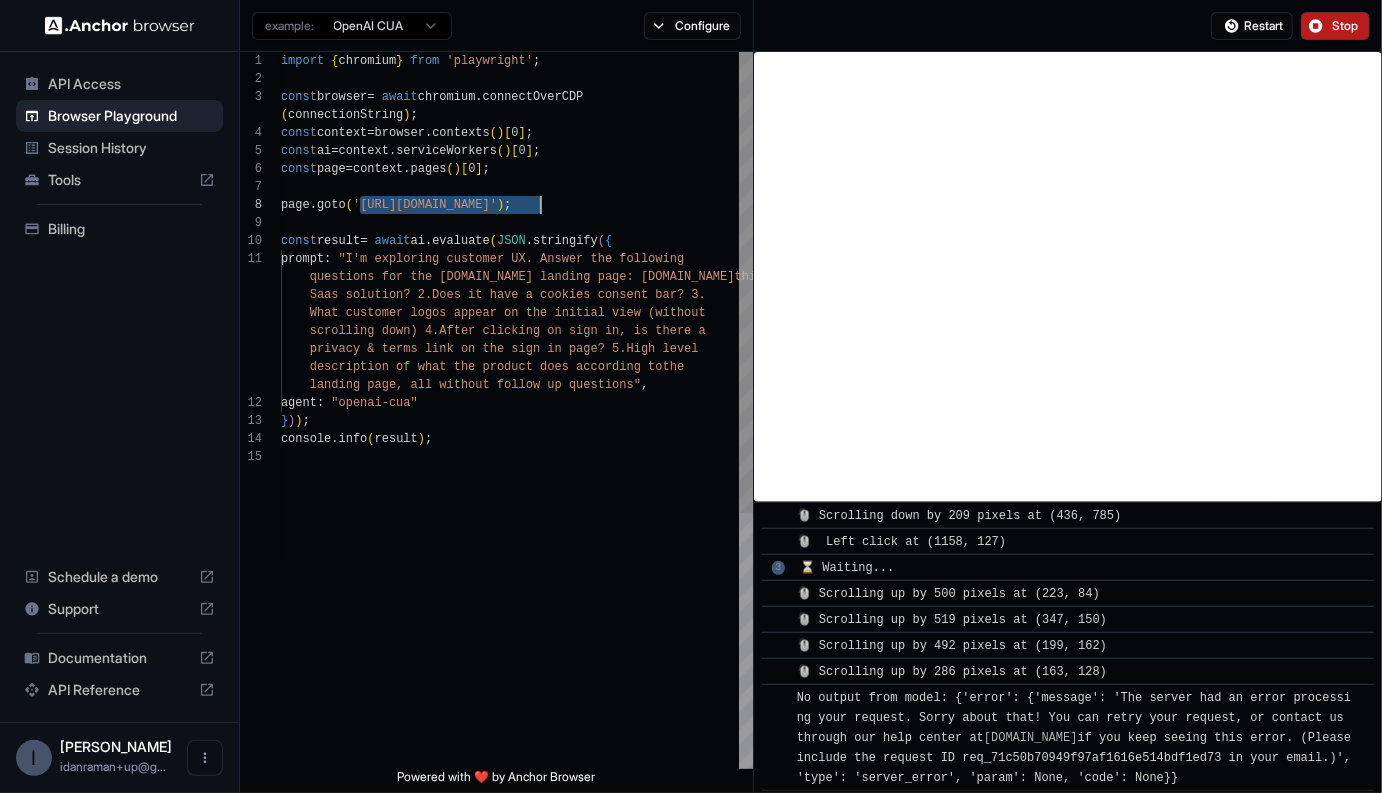 drag, startPoint x: 370, startPoint y: 208, endPoint x: 515, endPoint y: 195, distance: 145.58159 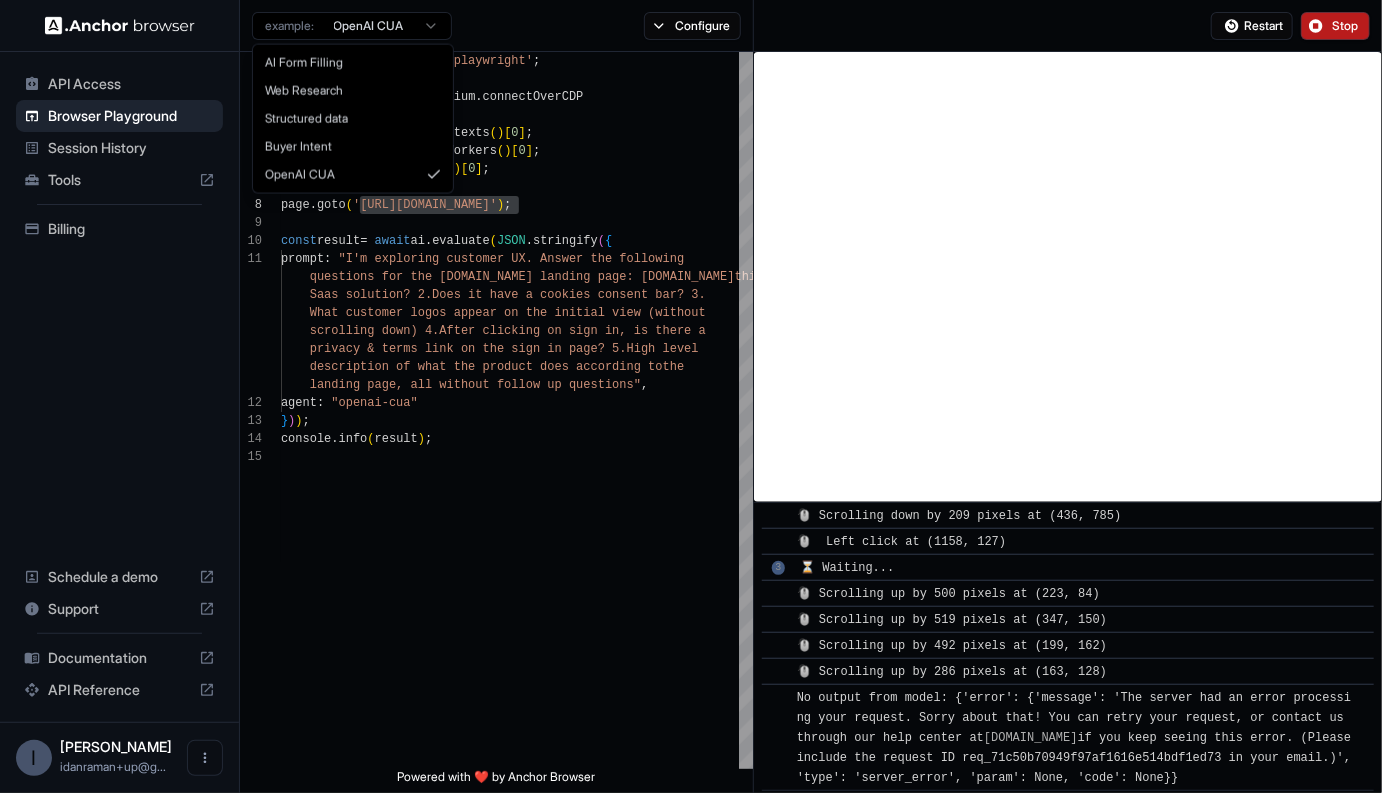 click on "API Access Browser Playground Session History Tools Billing Schedule a demo Support Documentation API Reference I Idan Raman idanraman+up@g... Browser Playground example:  OpenAI CUA Configure Restart Stop 1 2 3 4 5 6 7 8 9 10 11 12 13 14 15 import   {  chromium  }   from   'playwright' ; const  browser  =   await  chromium . connectOverCDP ( connectionString ) ; const  context  =  browser . contexts ( ) [ 0 ] ; const  ai  =  context . serviceWorkers ( ) [ 0 ] ; const  page  =  context . pages ( ) [ 0 ] ; page . goto ( '[URL][DOMAIN_NAME]' ) ; const  result  =   await  ai . evaluate ( JSON . stringify ( {     prompt :   "I'm exploring customer UX. Answer the following       questions for the [DOMAIN_NAME] landing page: [DOMAIN_NAME]  this a       Saas solution? 2.Does it have a cookies consent ba r? 3.       What customer logos appear on the initial view (wi thout       ere a       evel       the       , : }" at bounding box center [691, 396] 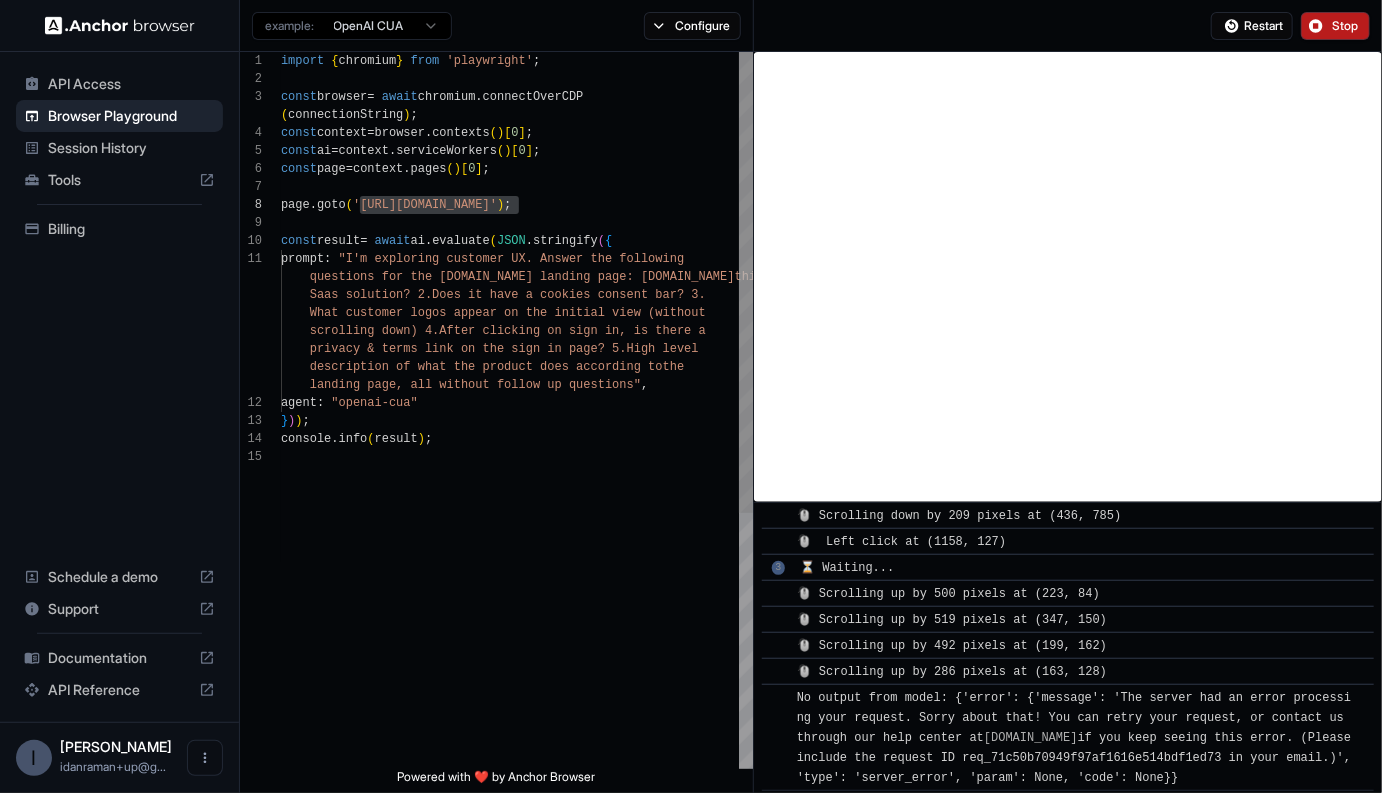 click on "API Access Browser Playground Session History Tools Billing Schedule a demo Support Documentation API Reference I Idan Raman idanraman+up@g... Browser Playground example:  OpenAI CUA Configure Restart Stop 1 2 3 4 5 6 7 8 9 10 11 12 13 14 15 import   {  chromium  }   from   'playwright' ; const  browser  =   await  chromium . connectOverCDP ( connectionString ) ; const  context  =  browser . contexts ( ) [ 0 ] ; const  ai  =  context . serviceWorkers ( ) [ 0 ] ; const  page  =  context . pages ( ) [ 0 ] ; page . goto ( '[URL][DOMAIN_NAME]' ) ; const  result  =   await  ai . evaluate ( JSON . stringify ( {     prompt :   "I'm exploring customer UX. Answer the following       questions for the [DOMAIN_NAME] landing page: [DOMAIN_NAME]  this a       Saas solution? 2.Does it have a cookies consent ba r? 3.       What customer logos appear on the initial view (wi thout       ere a       evel       the       , : }" at bounding box center [691, 396] 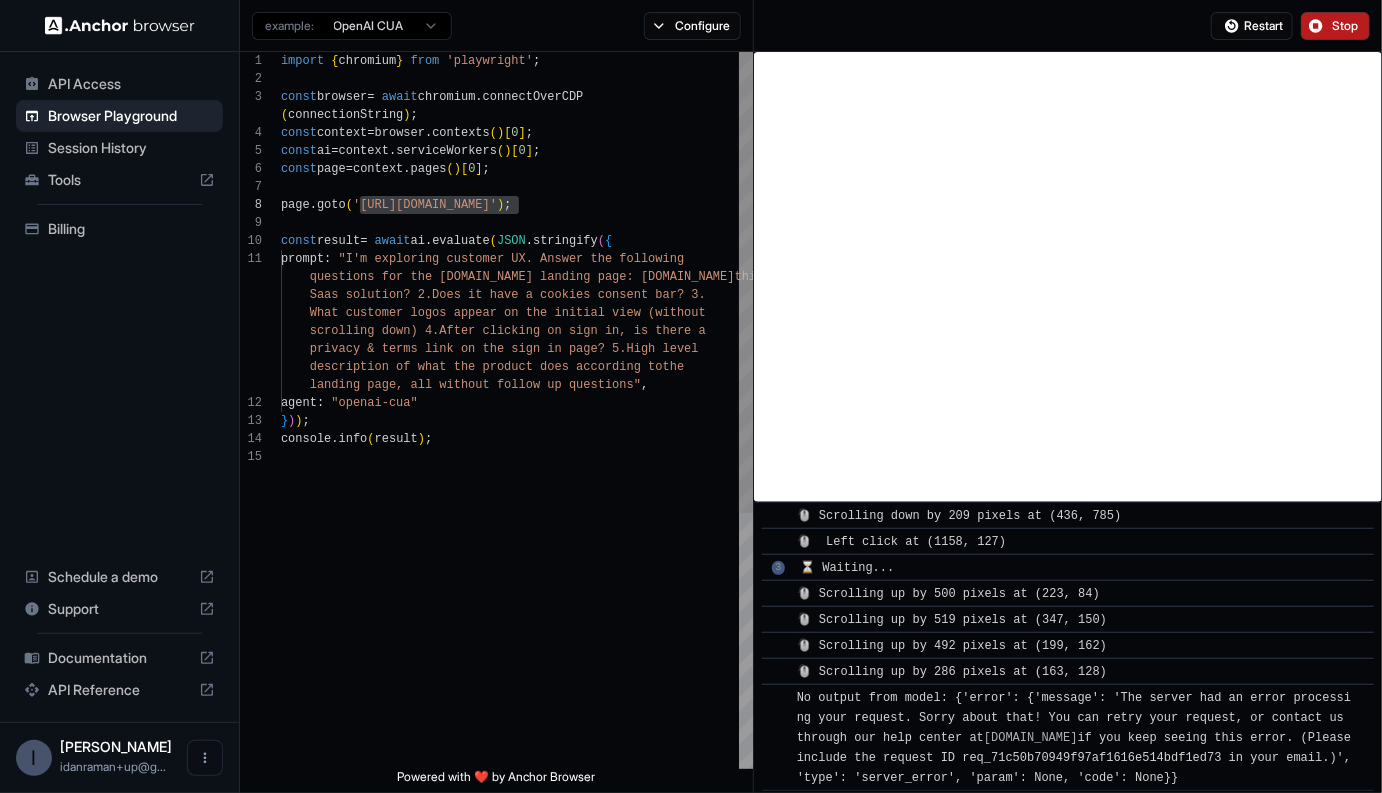click on "import   {  chromium  }   from   'playwright' ; const  browser  =   await  chromium . connectOverCDP ( connectionString ) ; const  context  =  browser . contexts ( ) [ 0 ] ; const  ai  =  context . serviceWorkers ( ) [ 0 ] ; const  page  =  context . pages ( ) [ 0 ] ; page . goto ( '[URL][DOMAIN_NAME]' ) ; const  result  =   await  ai . evaluate ( JSON . stringify ( {     prompt :   "I'm exploring customer UX. Answer the following       questions for the [DOMAIN_NAME] landing page: [DOMAIN_NAME]  this a       Saas solution? 2.Does it have a cookies consent ba r? 3.       What customer logos appear on the initial view (wi thout       scrolling down) 4.After clicking on sign in, is th ere a       privacy & terms link on the sign in page? 5.High l evel       description of what the product does according to  the       landing page, all without follow up questions" ,     agent :   } )" at bounding box center [517, 608] 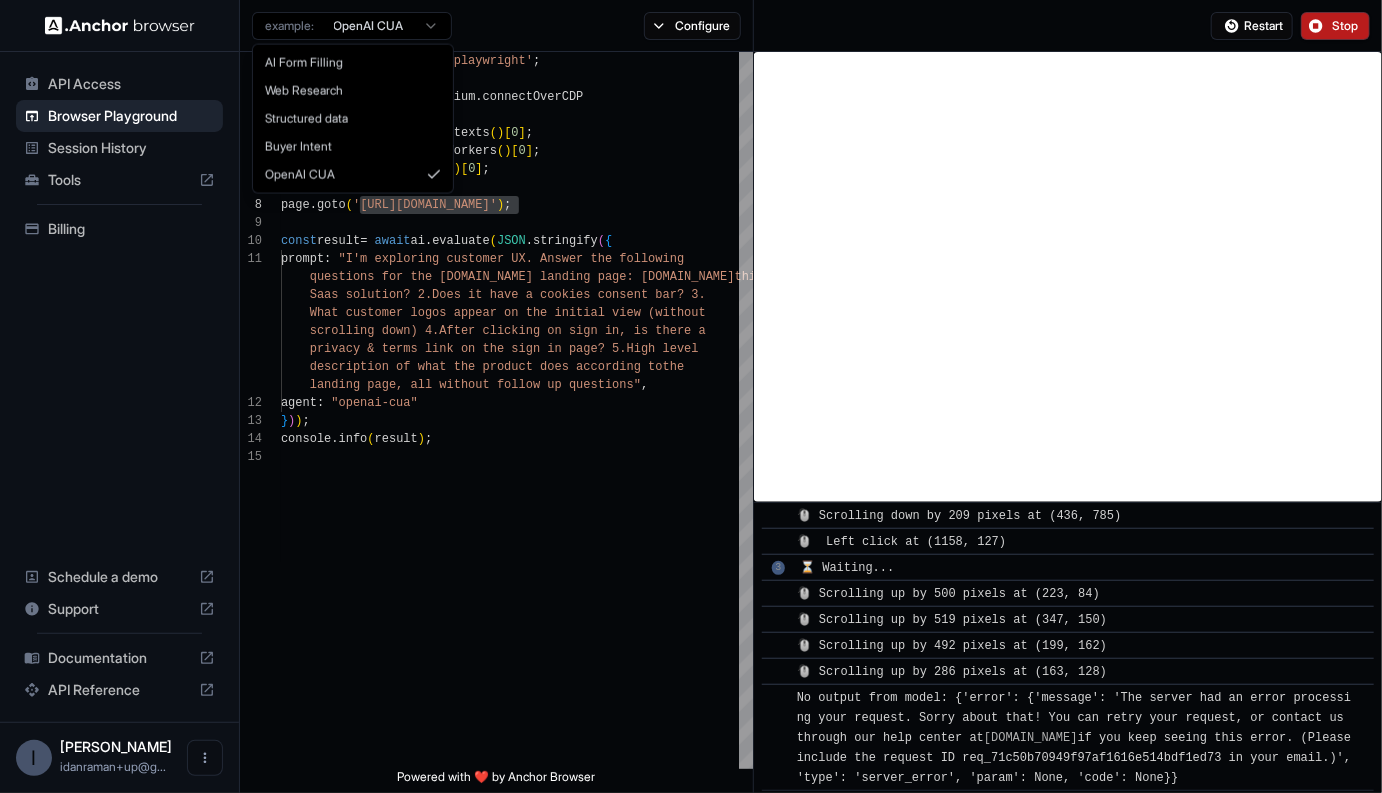 click on "API Access Browser Playground Session History Tools Billing Schedule a demo Support Documentation API Reference I Idan Raman idanraman+up@g... Browser Playground example:  OpenAI CUA Configure Restart Stop 1 2 3 4 5 6 7 8 9 10 11 12 13 14 15 import   {  chromium  }   from   'playwright' ; const  browser  =   await  chromium . connectOverCDP ( connectionString ) ; const  context  =  browser . contexts ( ) [ 0 ] ; const  ai  =  context . serviceWorkers ( ) [ 0 ] ; const  page  =  context . pages ( ) [ 0 ] ; page . goto ( '[URL][DOMAIN_NAME]' ) ; const  result  =   await  ai . evaluate ( JSON . stringify ( {     prompt :   "I'm exploring customer UX. Answer the following       questions for the [DOMAIN_NAME] landing page: [DOMAIN_NAME]  this a       Saas solution? 2.Does it have a cookies consent ba r? 3.       What customer logos appear on the initial view (wi thout       ere a       evel       the       , : }" at bounding box center [691, 396] 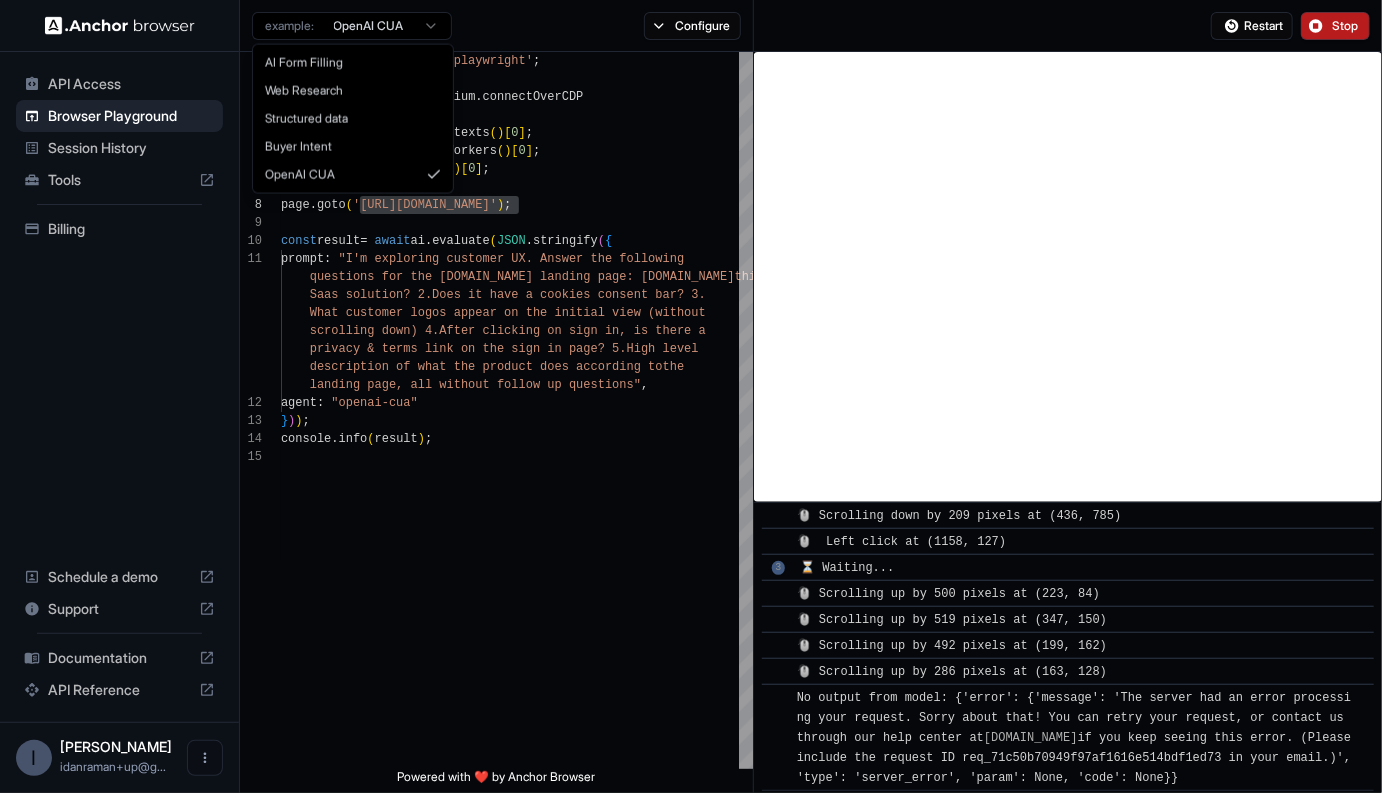 scroll, scrollTop: 0, scrollLeft: 0, axis: both 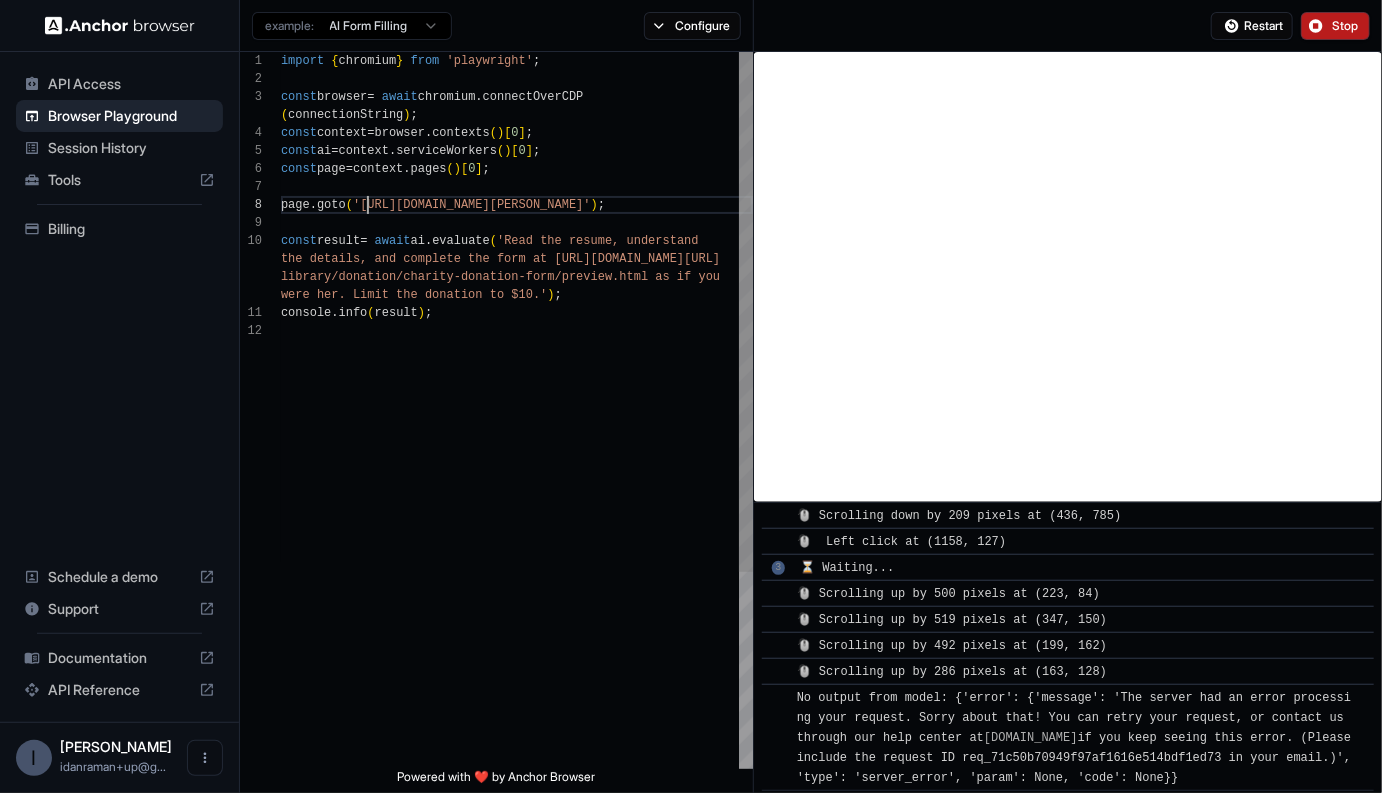 click on "import   {  chromium  }   from   'playwright' ; const  browser  =   await  chromium . connectOverCDP ( connectionString ) ; const  context  =  browser . contexts ( ) [ 0 ] ; const  ai  =  context . serviceWorkers ( ) [ 0 ] ; const  page  =  context . pages ( ) [ 0 ] ; page . goto ( '[URL][DOMAIN_NAME][PERSON_NAME]' ) ; const  result  =   await  ai . evaluate ( 'Read the resume, understand  the details, and complete the form at [URL] [DOMAIN_NAME][URL] library/donation/charity-donation-form/preview.htm l as if you  were her. Limit the donation to $10.' ) ; console . info ( result ) ;" at bounding box center [517, 545] 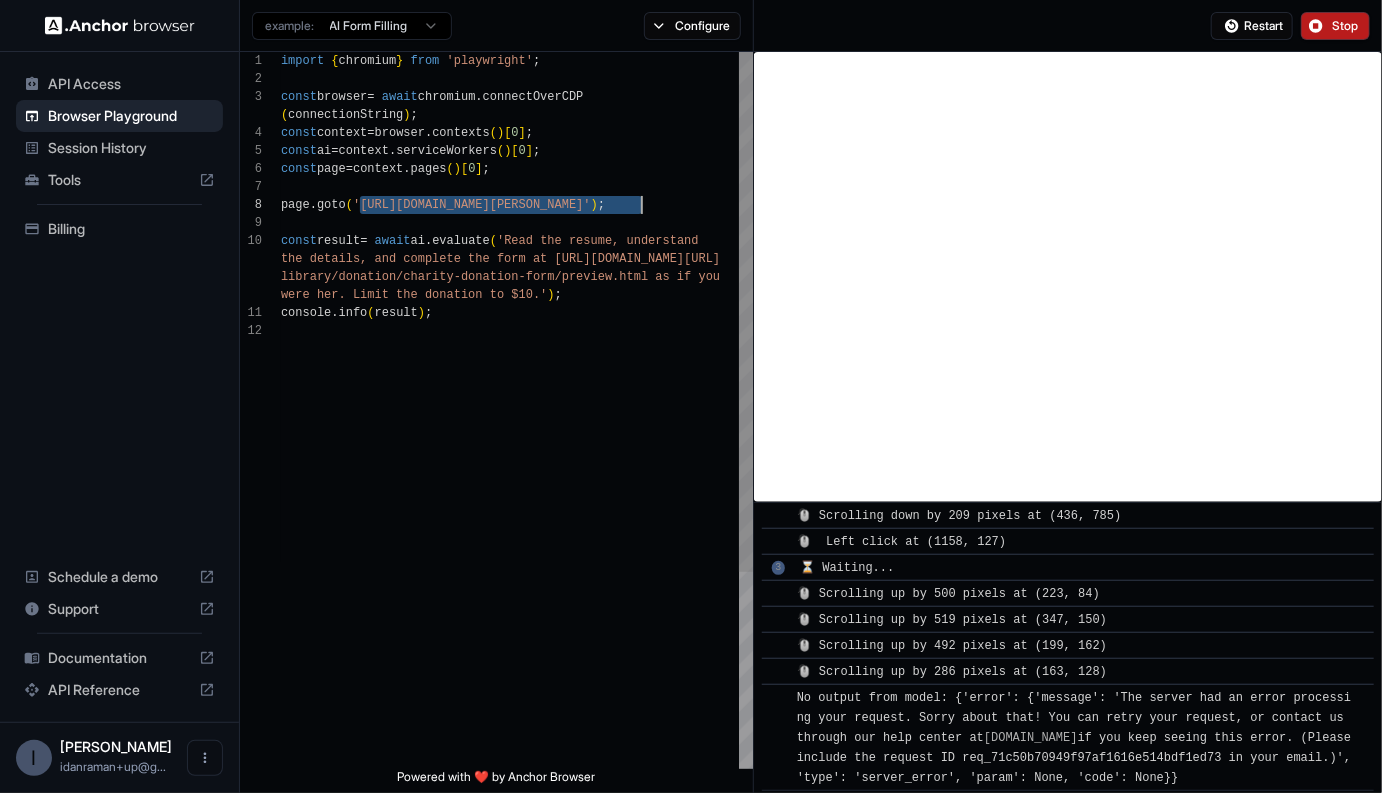 drag, startPoint x: 367, startPoint y: 207, endPoint x: 631, endPoint y: 209, distance: 264.00757 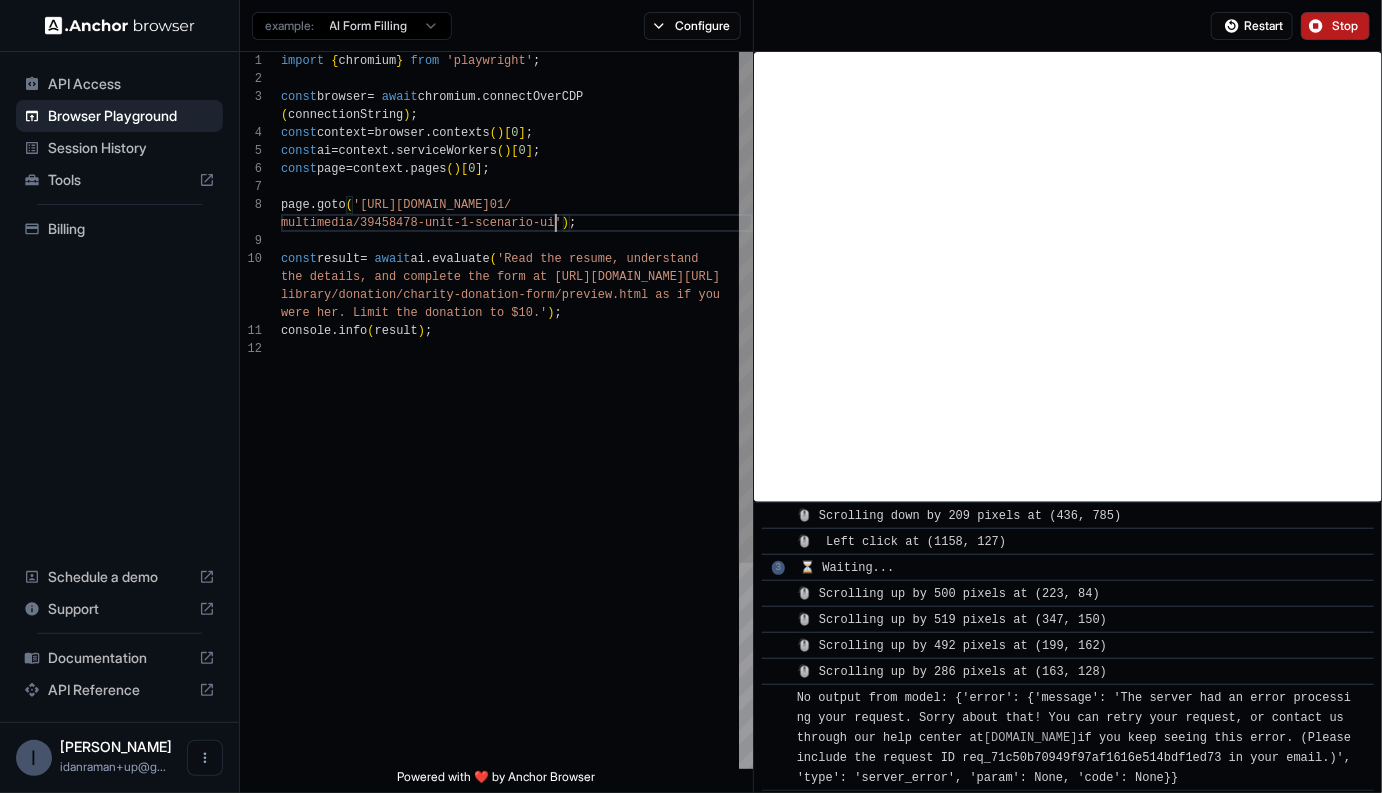 scroll, scrollTop: 18, scrollLeft: 0, axis: vertical 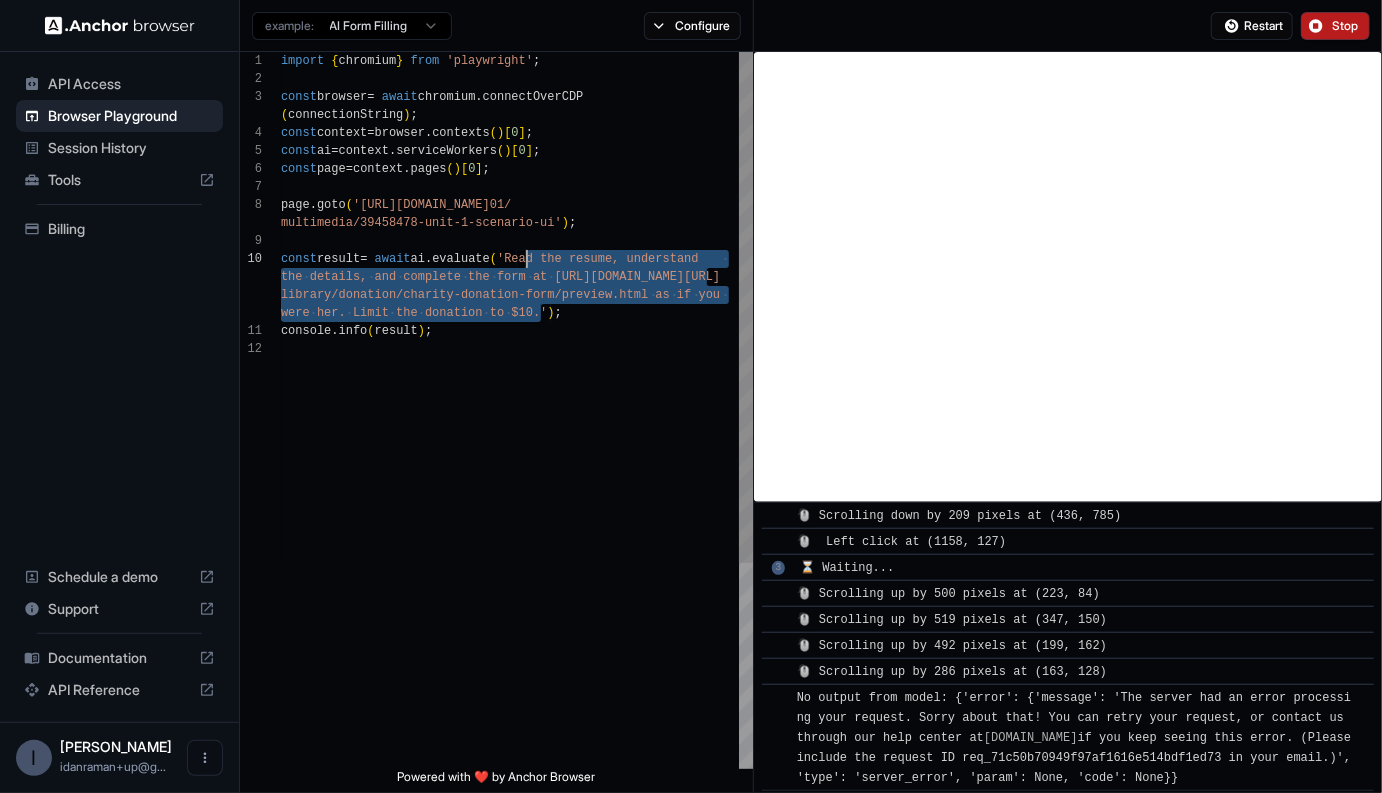 drag, startPoint x: 541, startPoint y: 314, endPoint x: 528, endPoint y: 259, distance: 56.515484 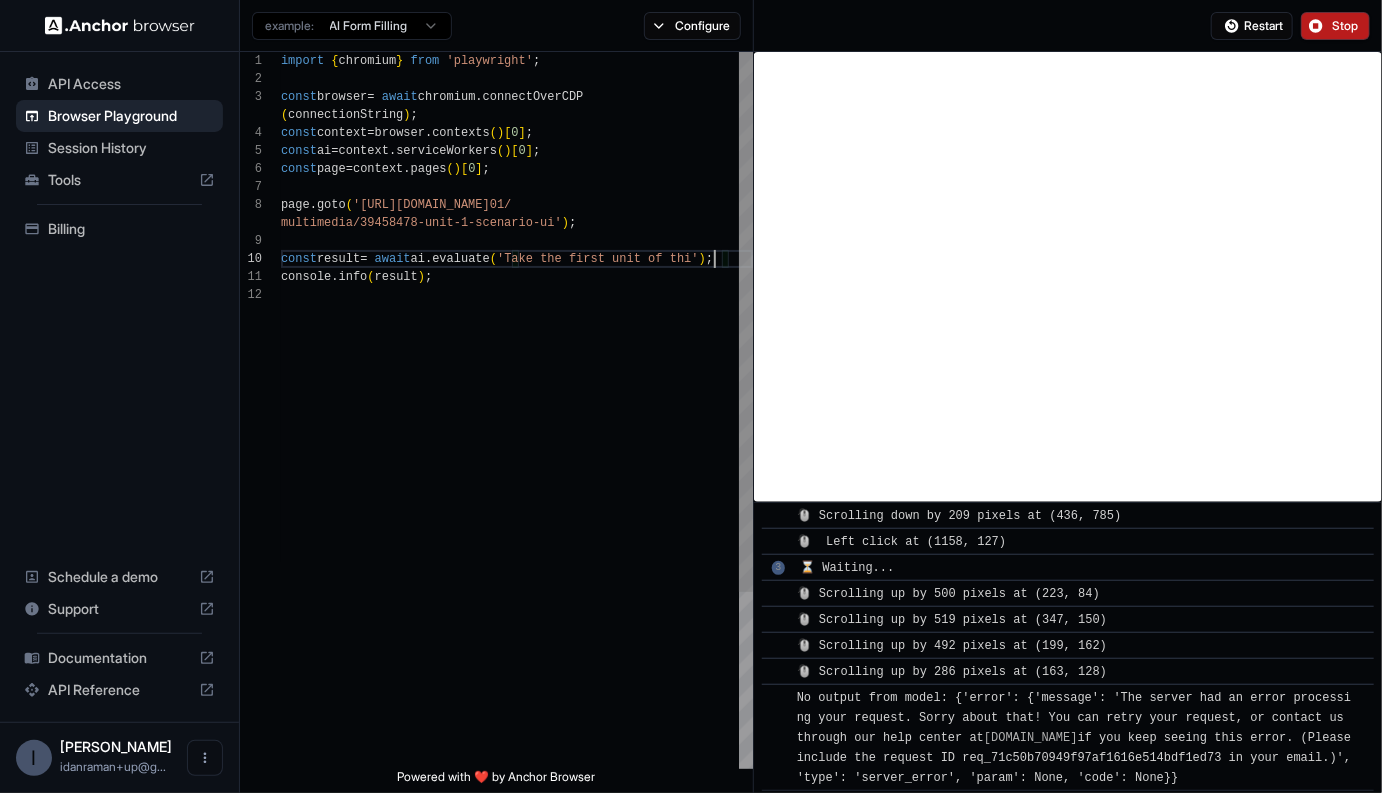 scroll, scrollTop: 36, scrollLeft: 0, axis: vertical 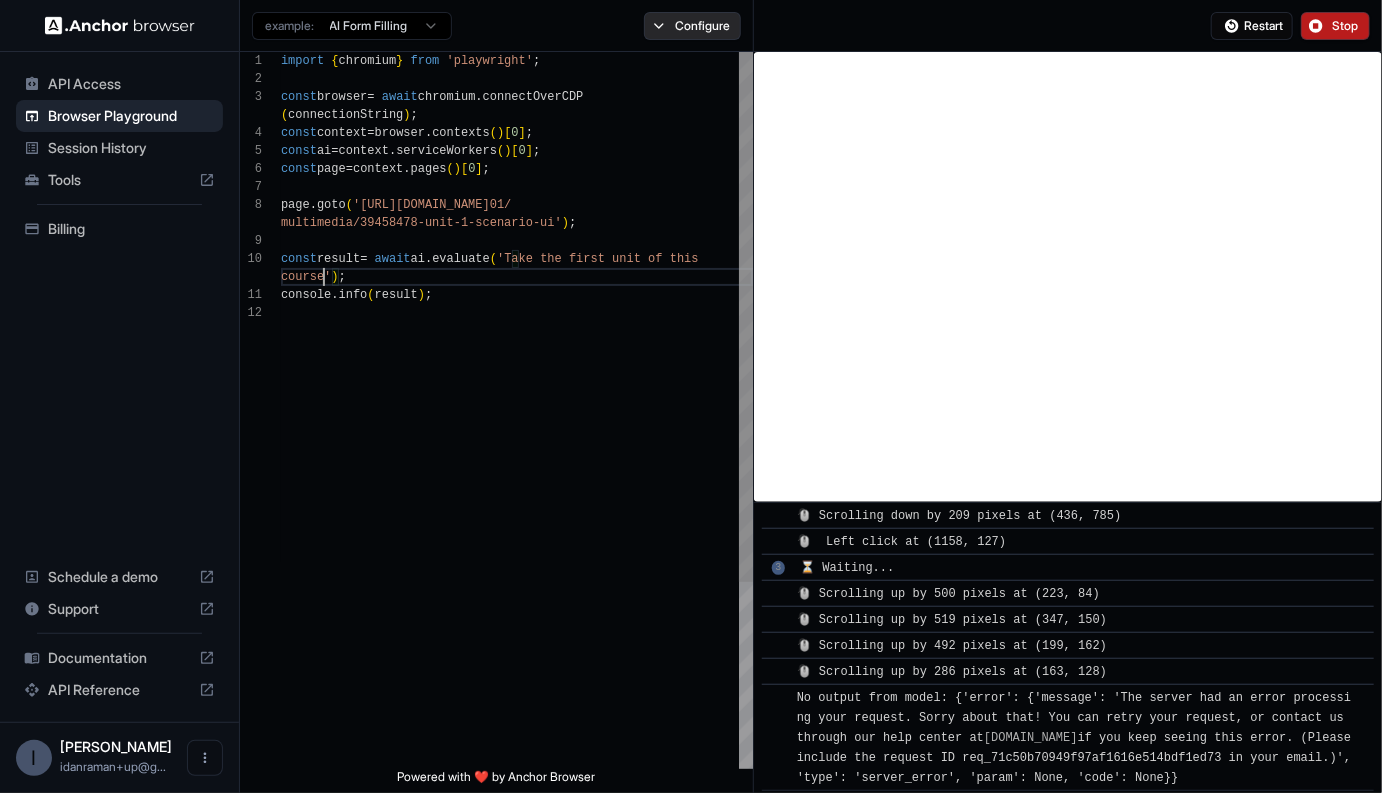 type on "**********" 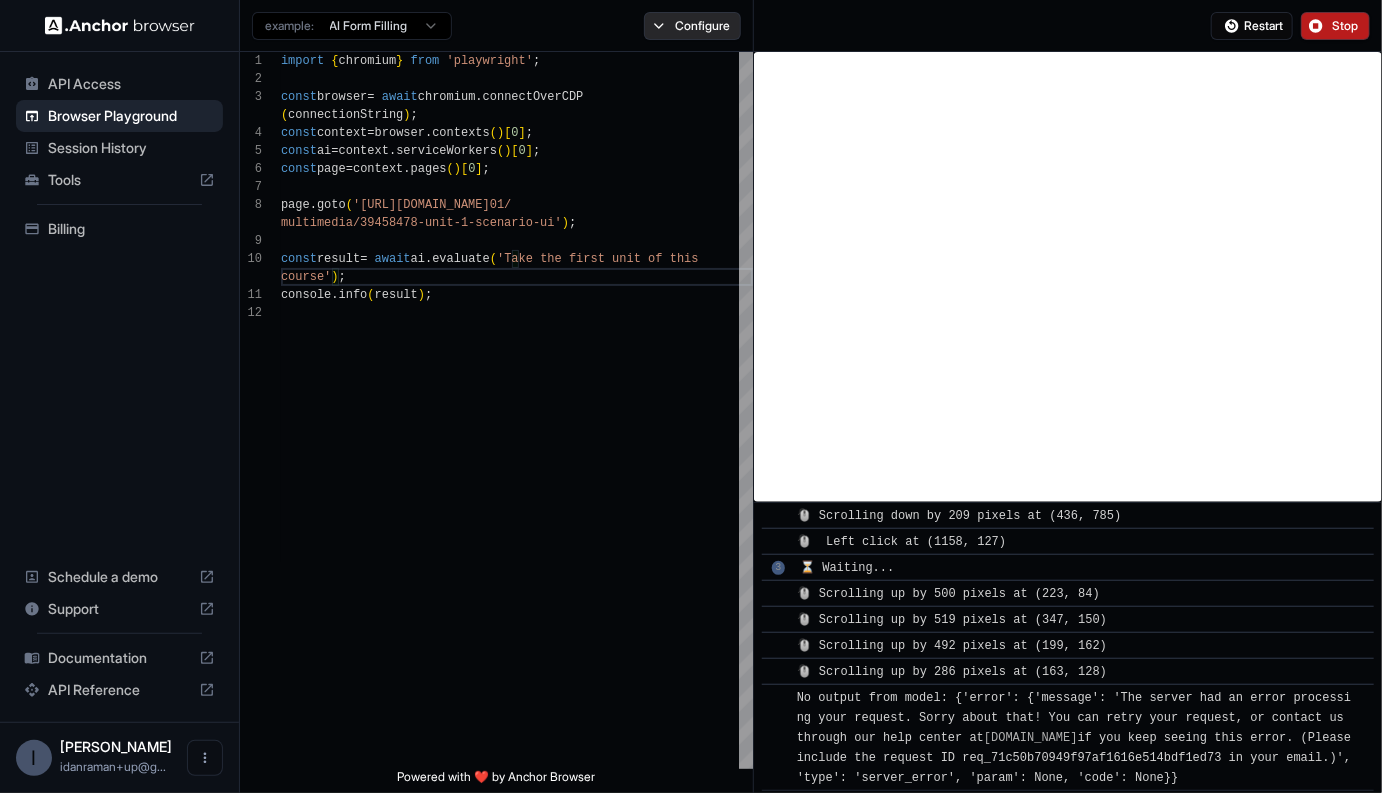 click on "Configure" at bounding box center [692, 26] 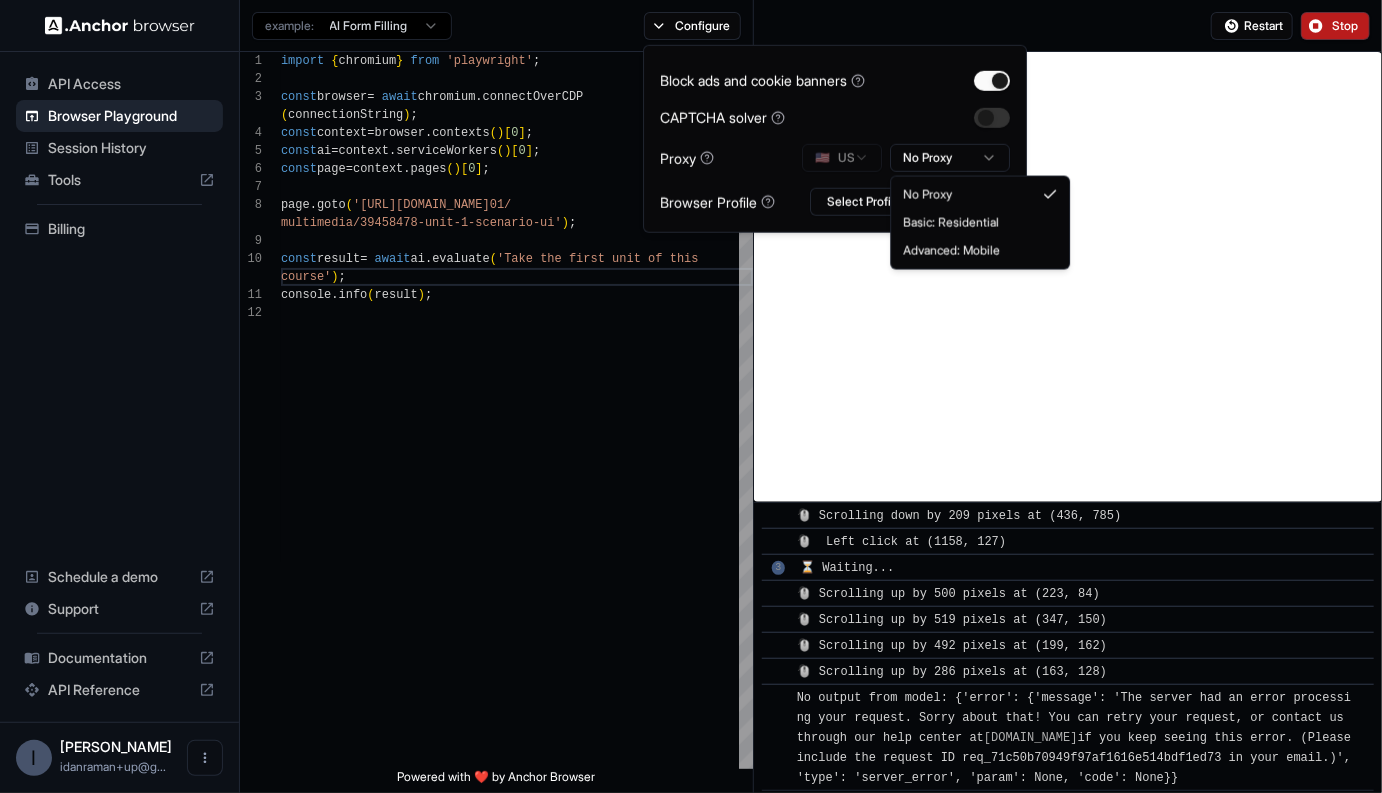 click on "**********" at bounding box center [691, 396] 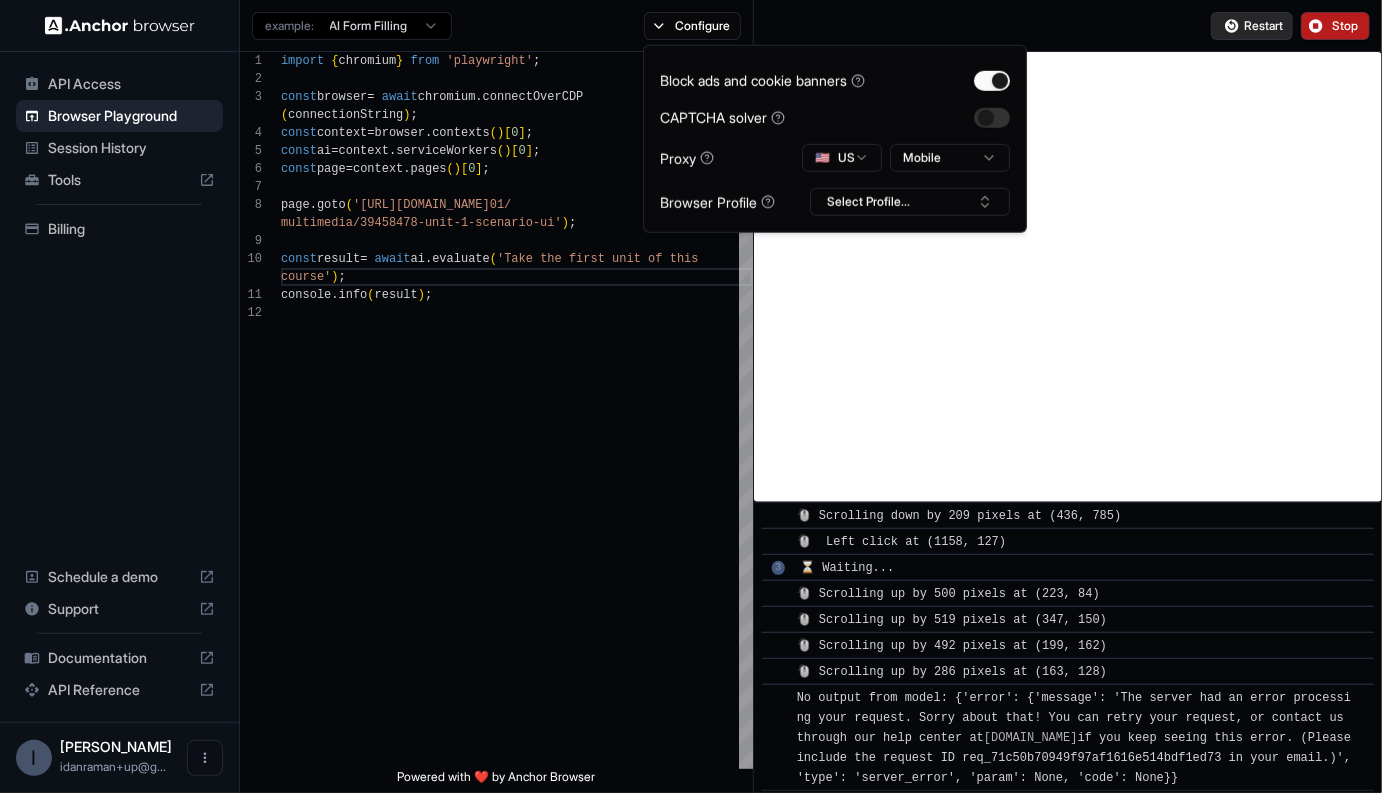 click on "Restart" at bounding box center (1263, 26) 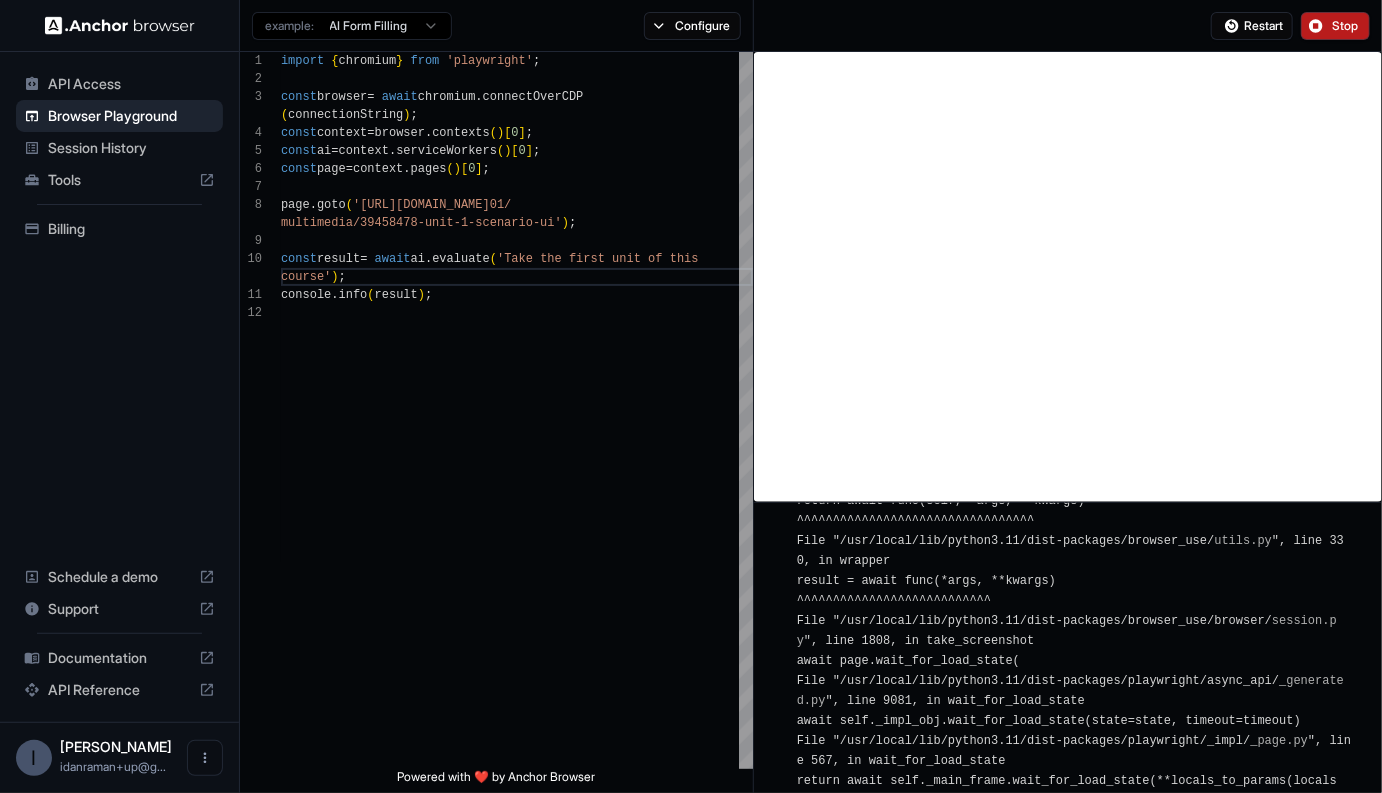 scroll, scrollTop: 2612, scrollLeft: 0, axis: vertical 